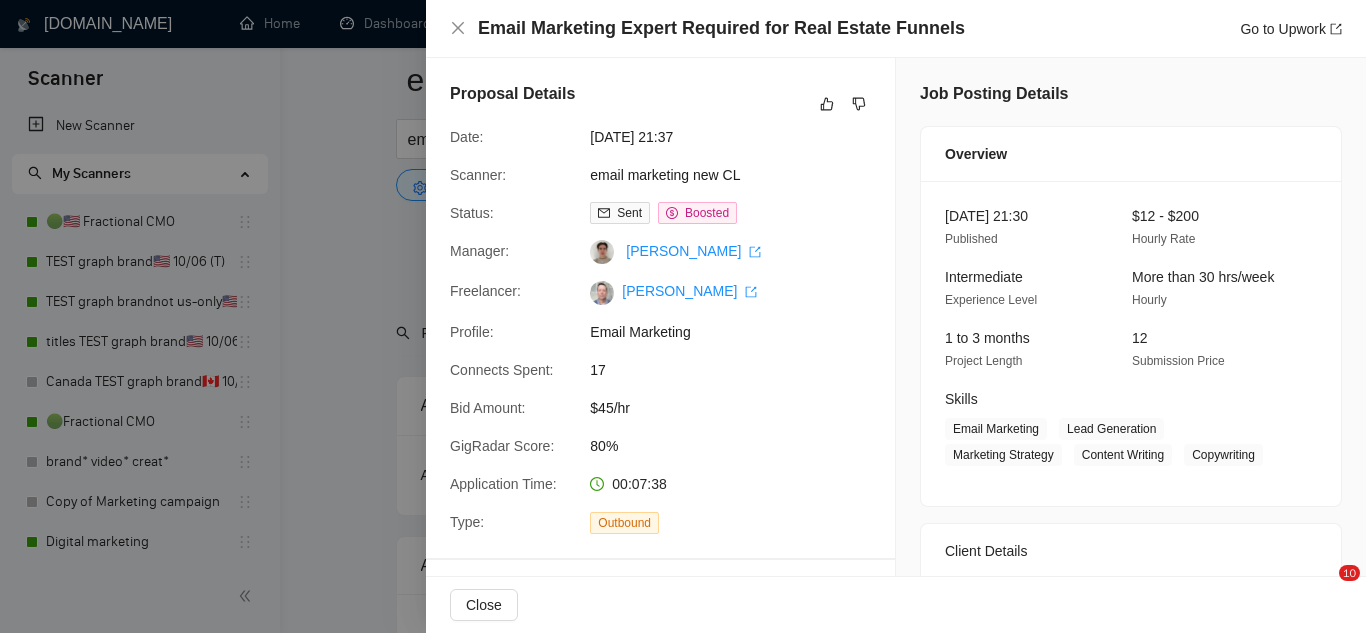 scroll, scrollTop: 5080, scrollLeft: 0, axis: vertical 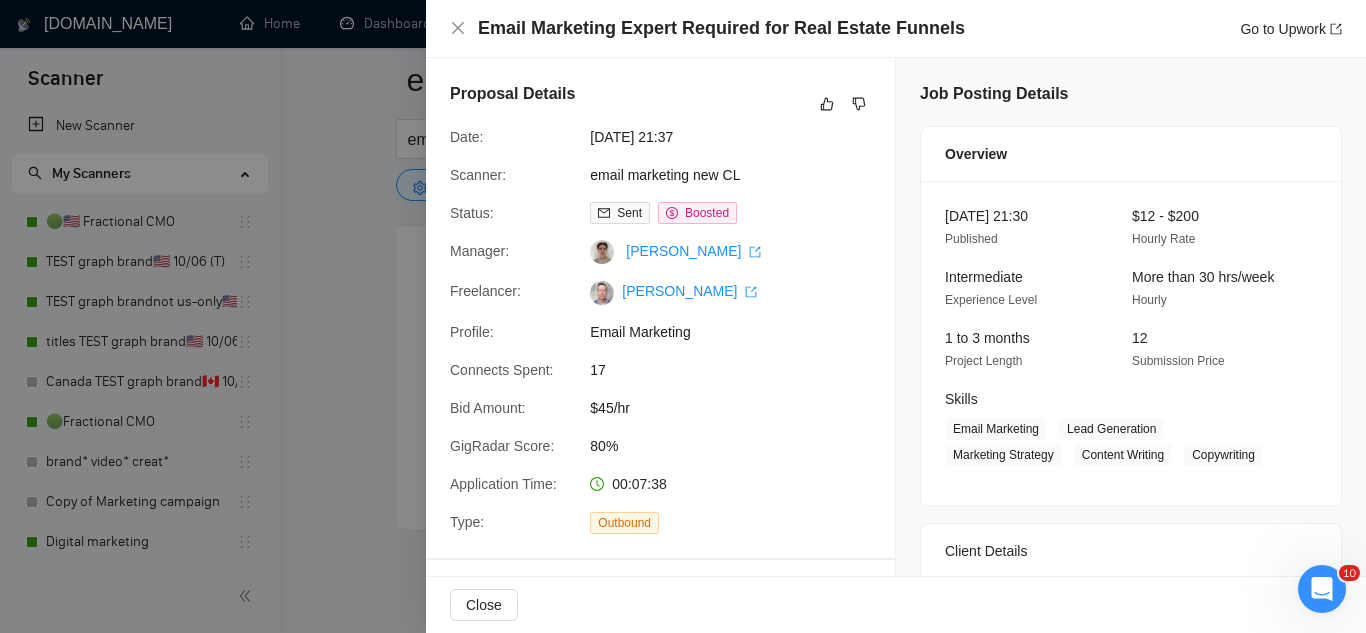 click at bounding box center [683, 316] 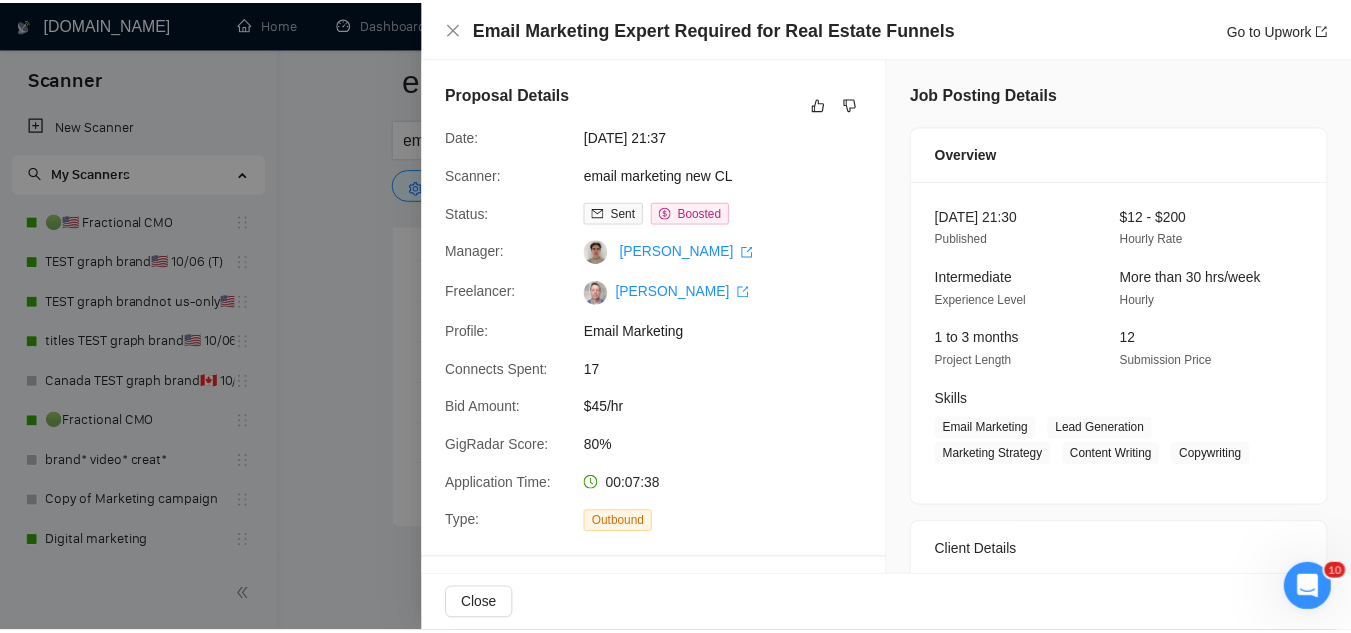 scroll, scrollTop: 400, scrollLeft: 0, axis: vertical 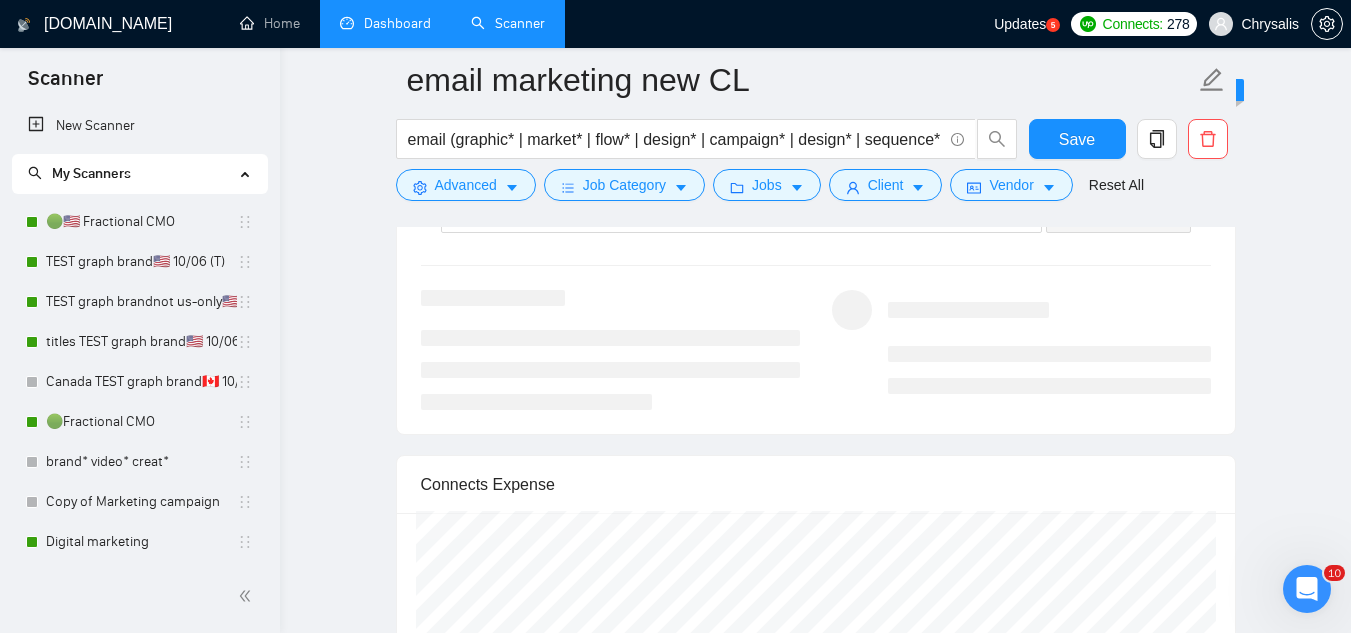 click on "Dashboard" at bounding box center (385, 23) 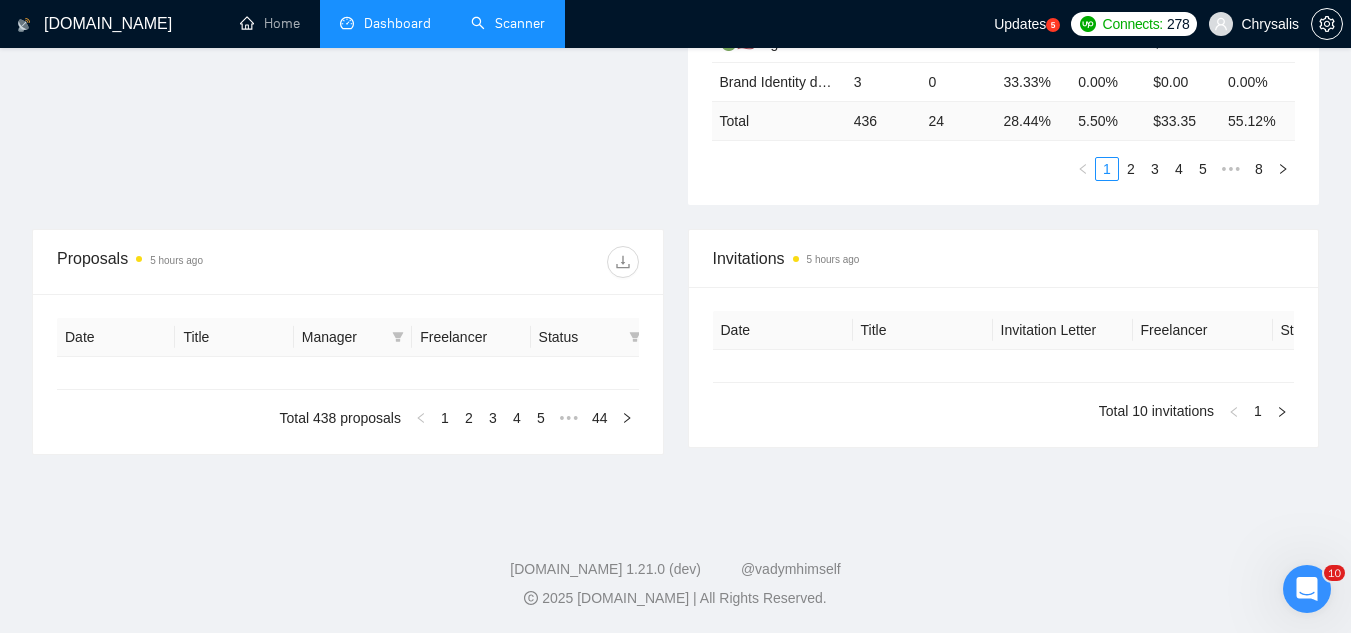 type on "[DATE]" 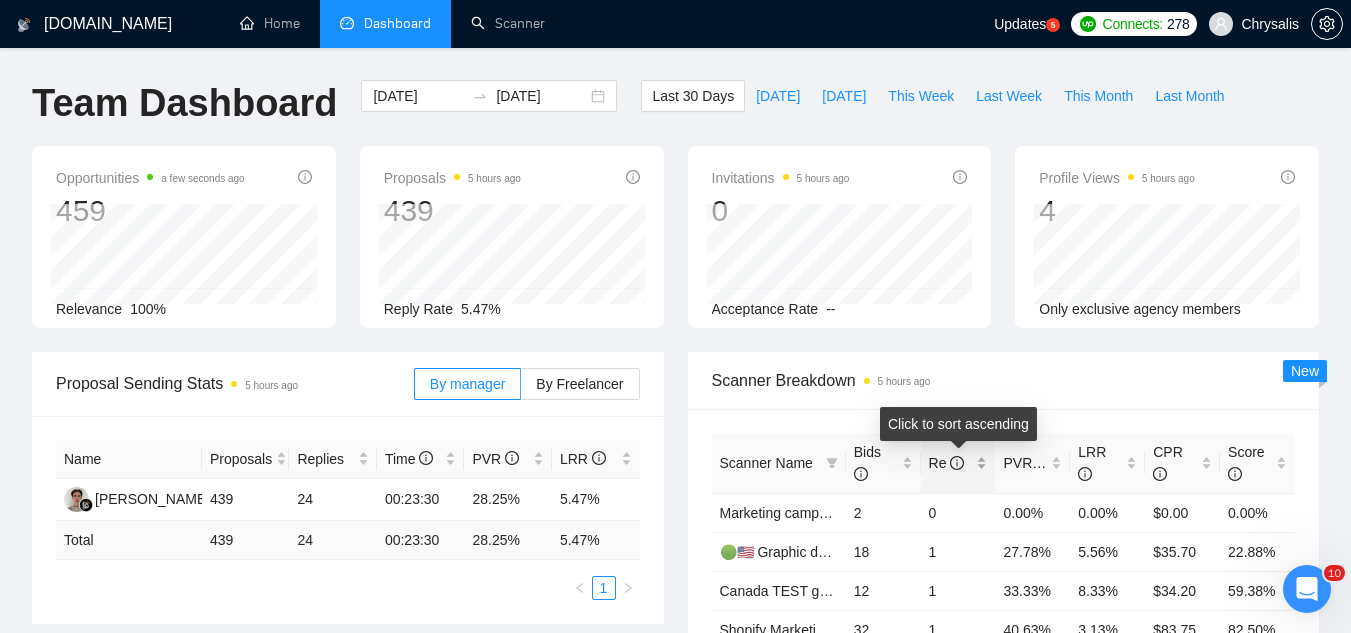 scroll, scrollTop: 200, scrollLeft: 0, axis: vertical 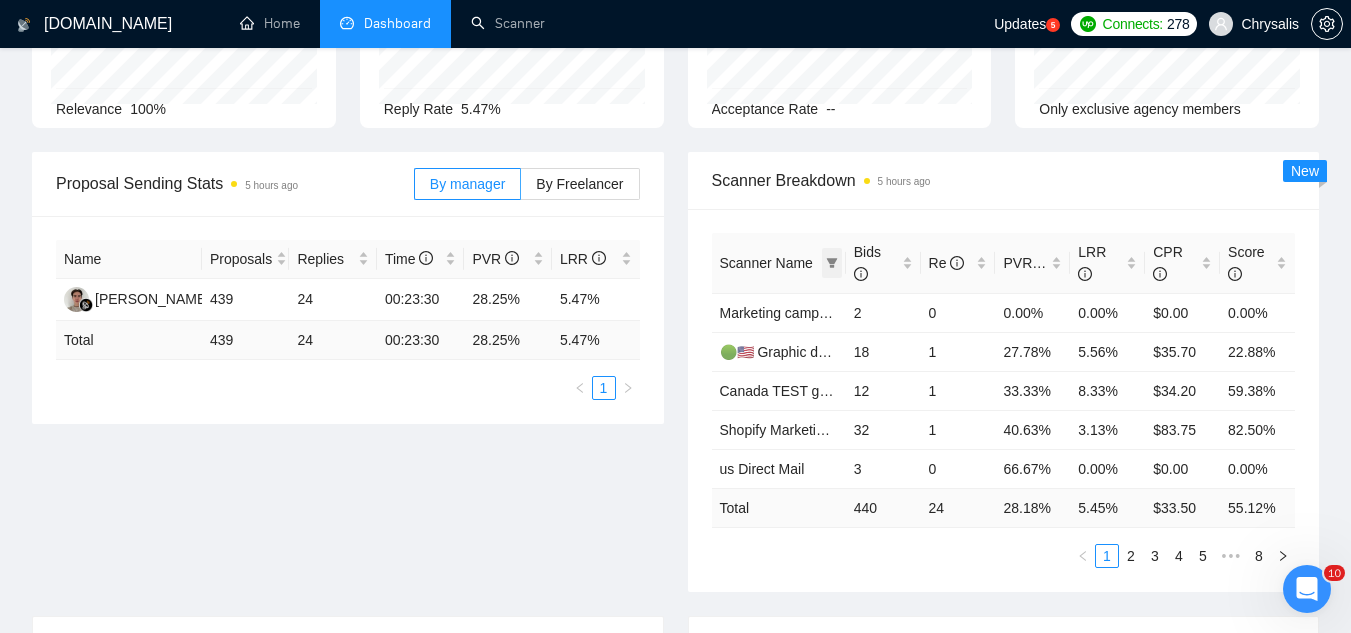 click 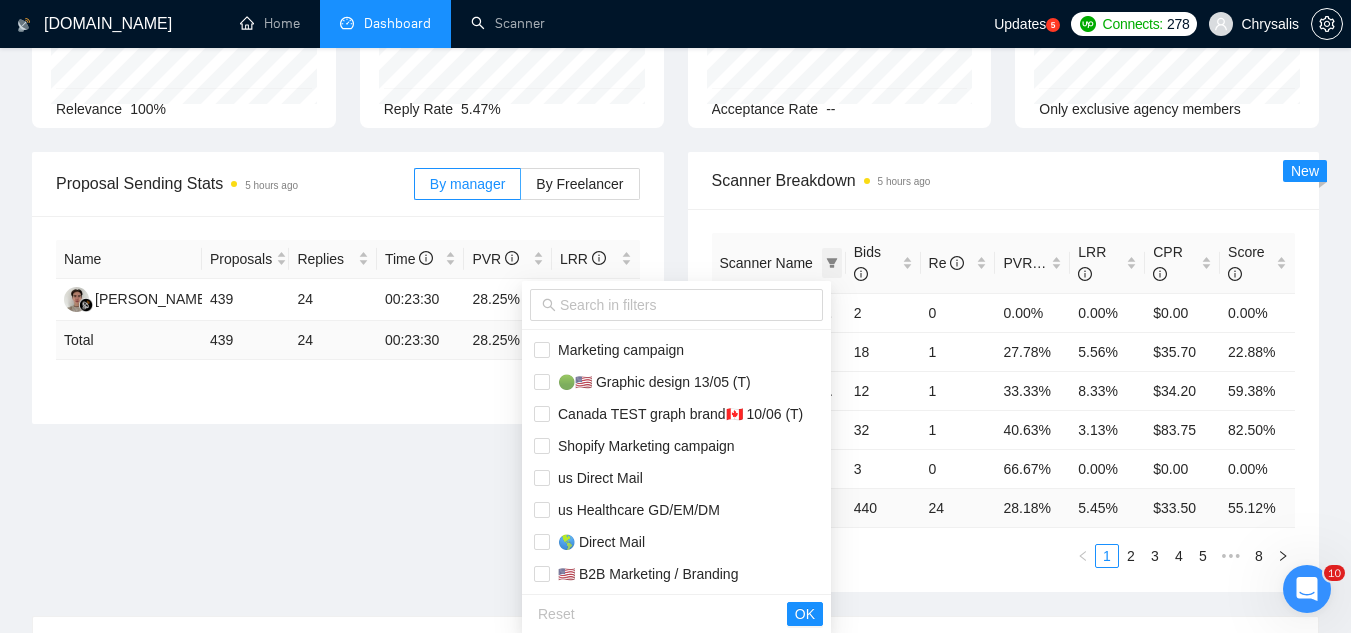 click 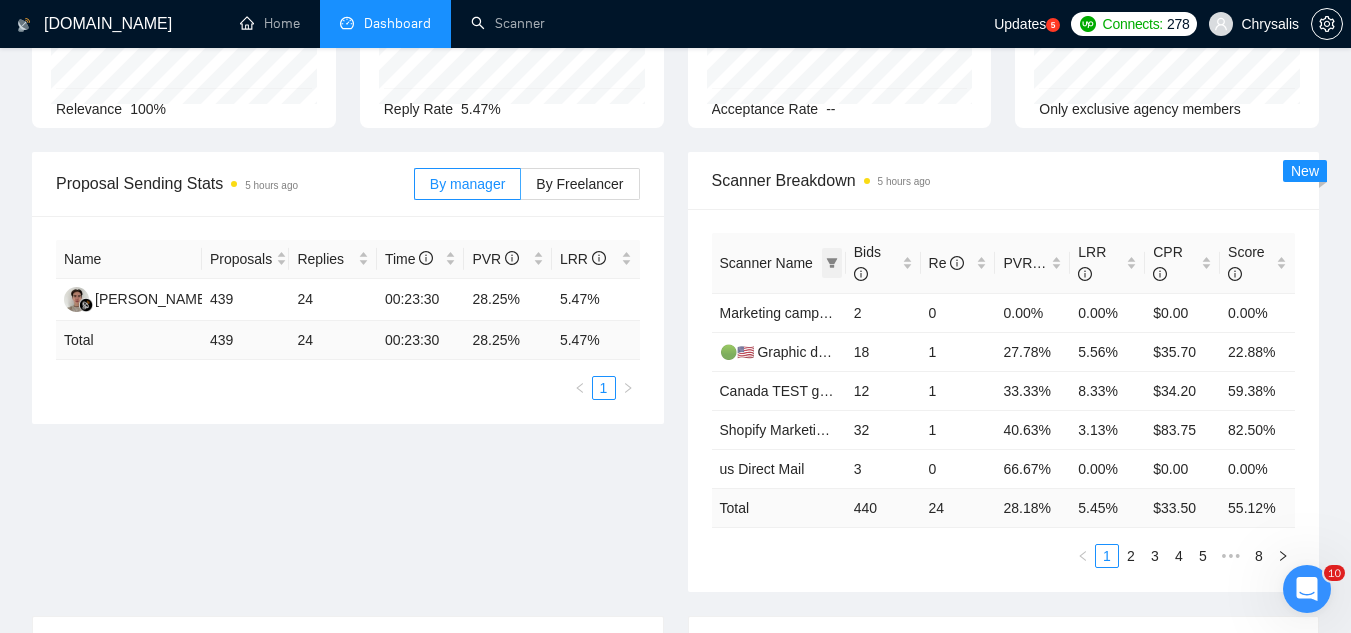 click 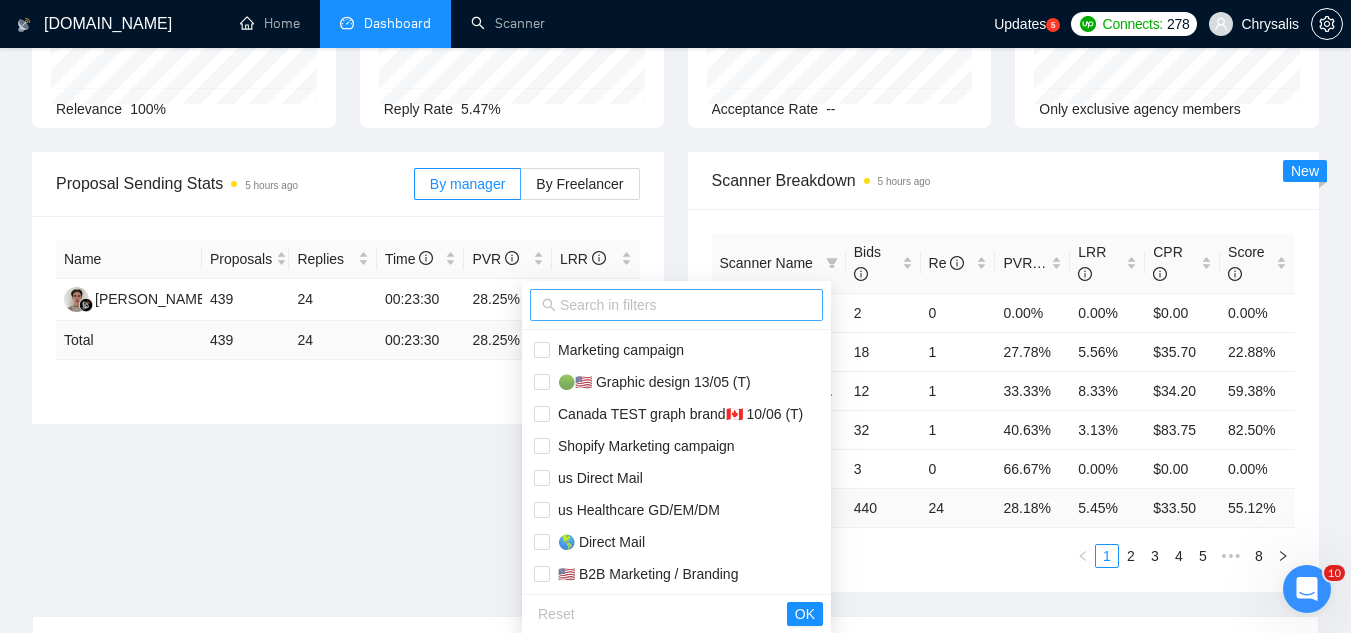 click at bounding box center [685, 305] 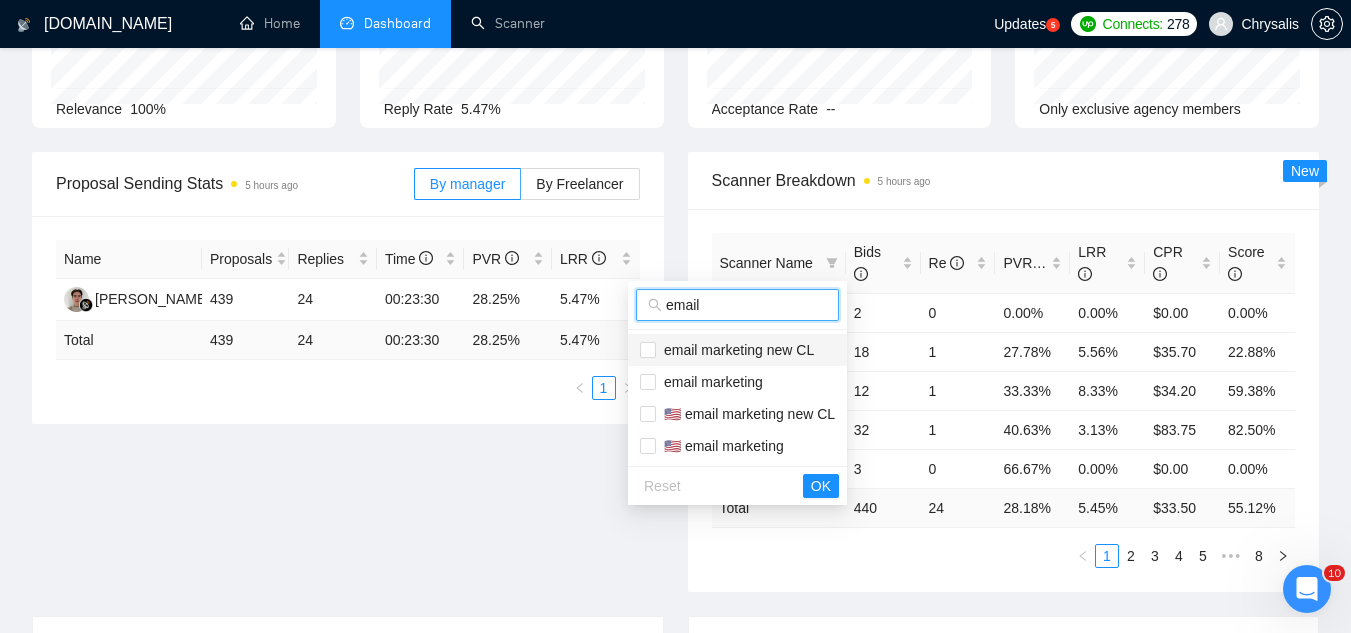 type on "email" 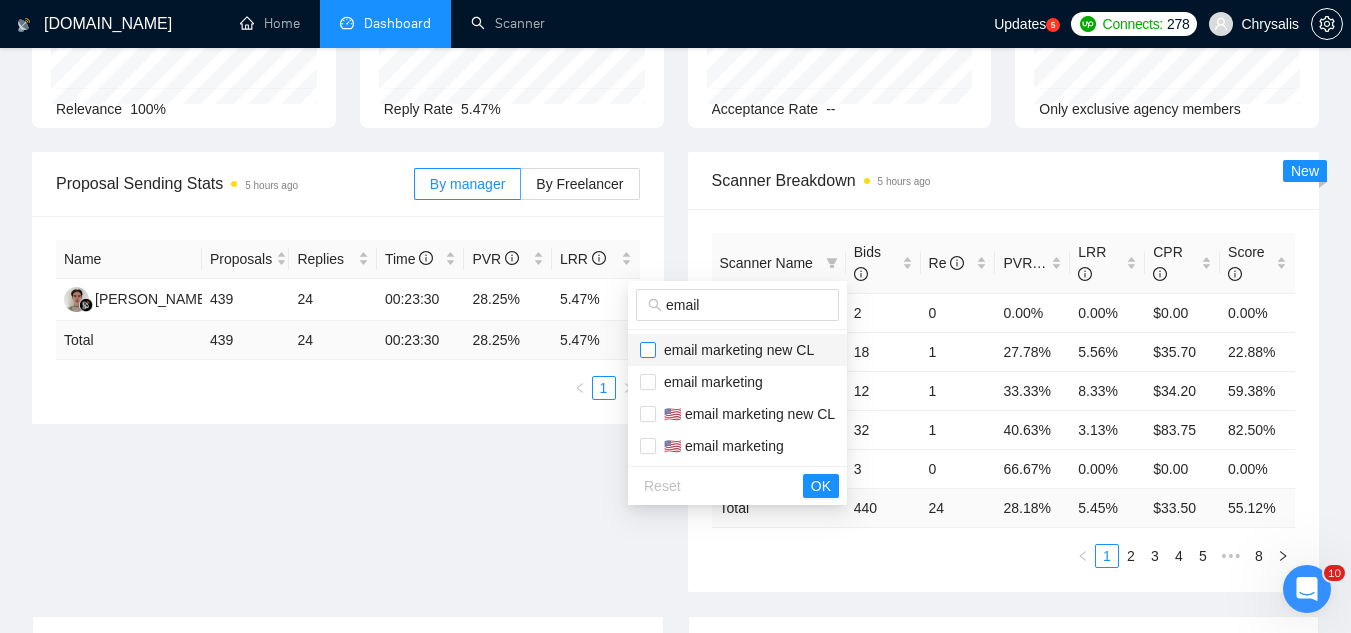 click on "email marketing new CL" at bounding box center [737, 350] 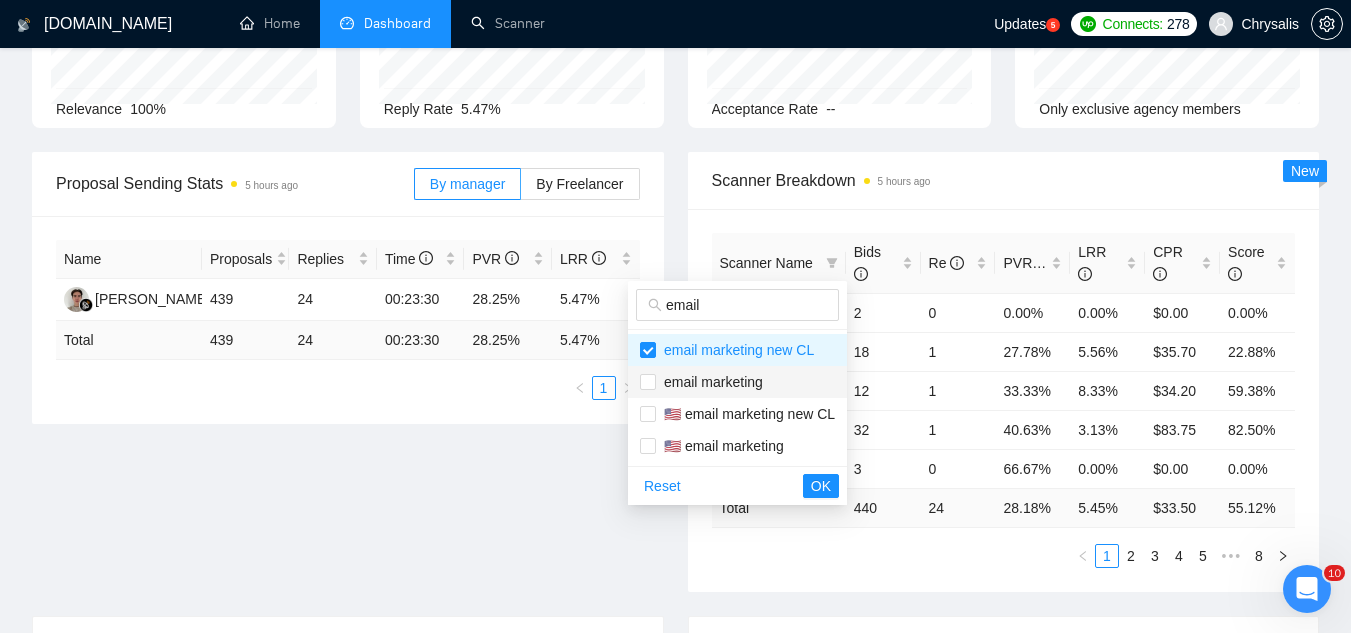 click on "email marketing" at bounding box center [709, 382] 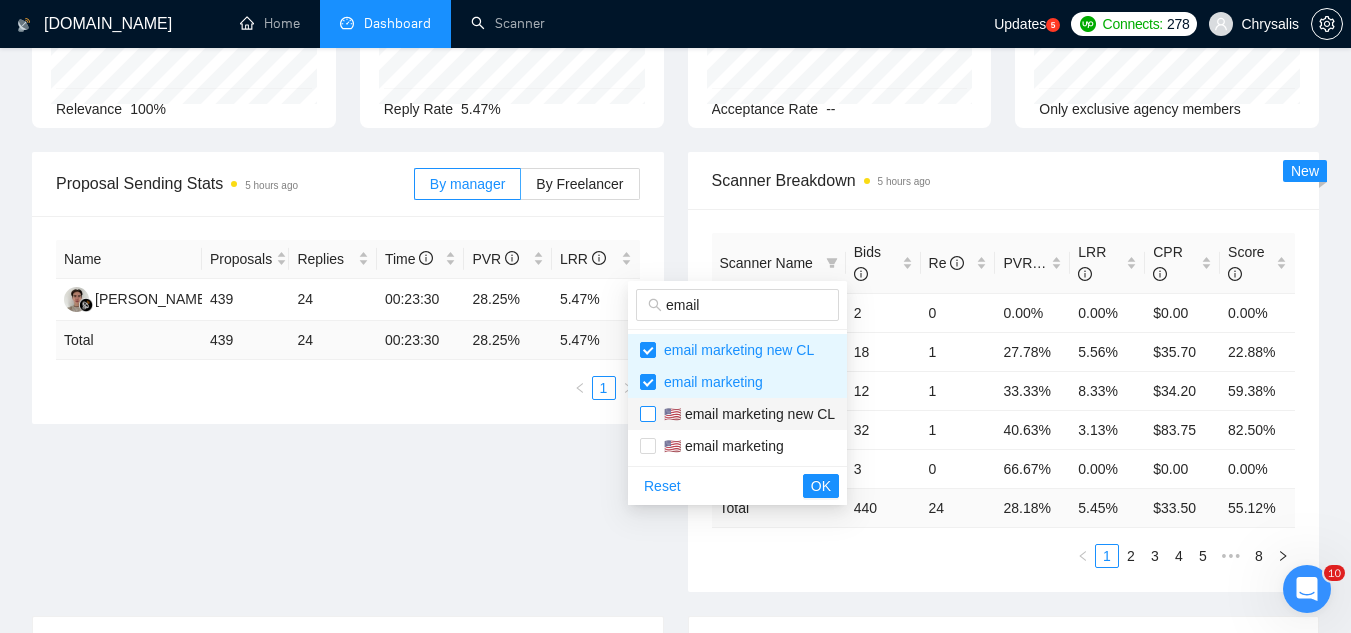 click at bounding box center (648, 414) 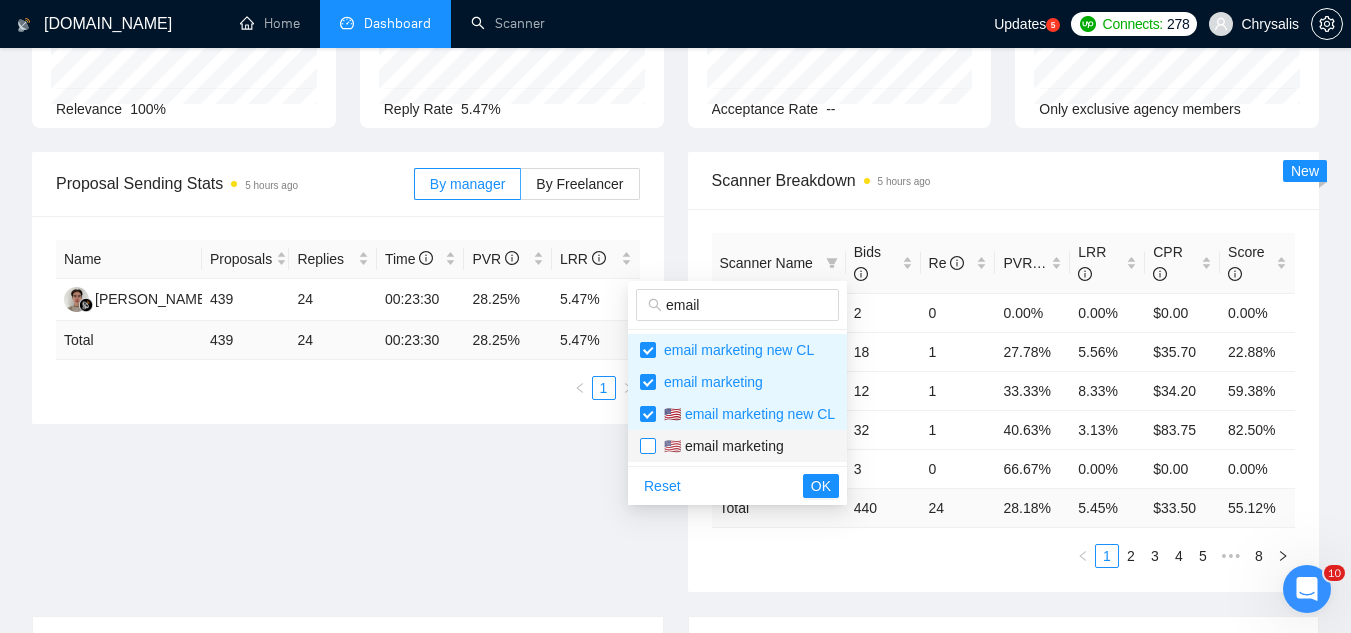 click at bounding box center [648, 446] 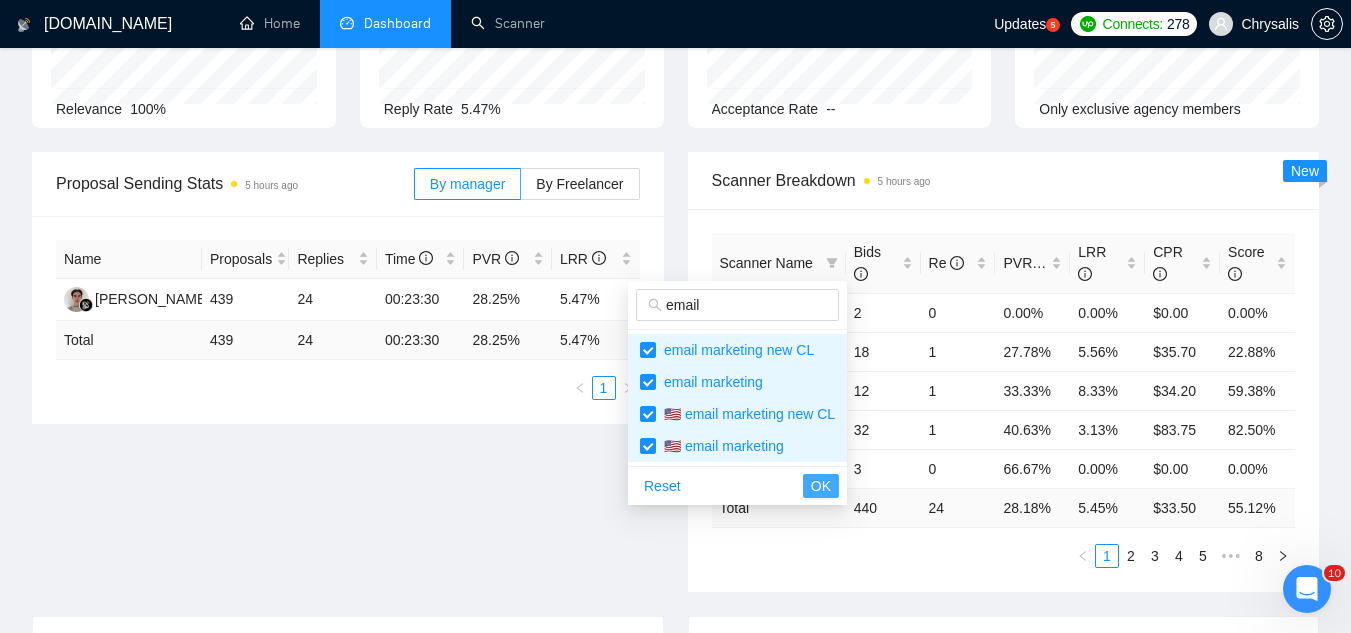 click on "OK" at bounding box center (821, 486) 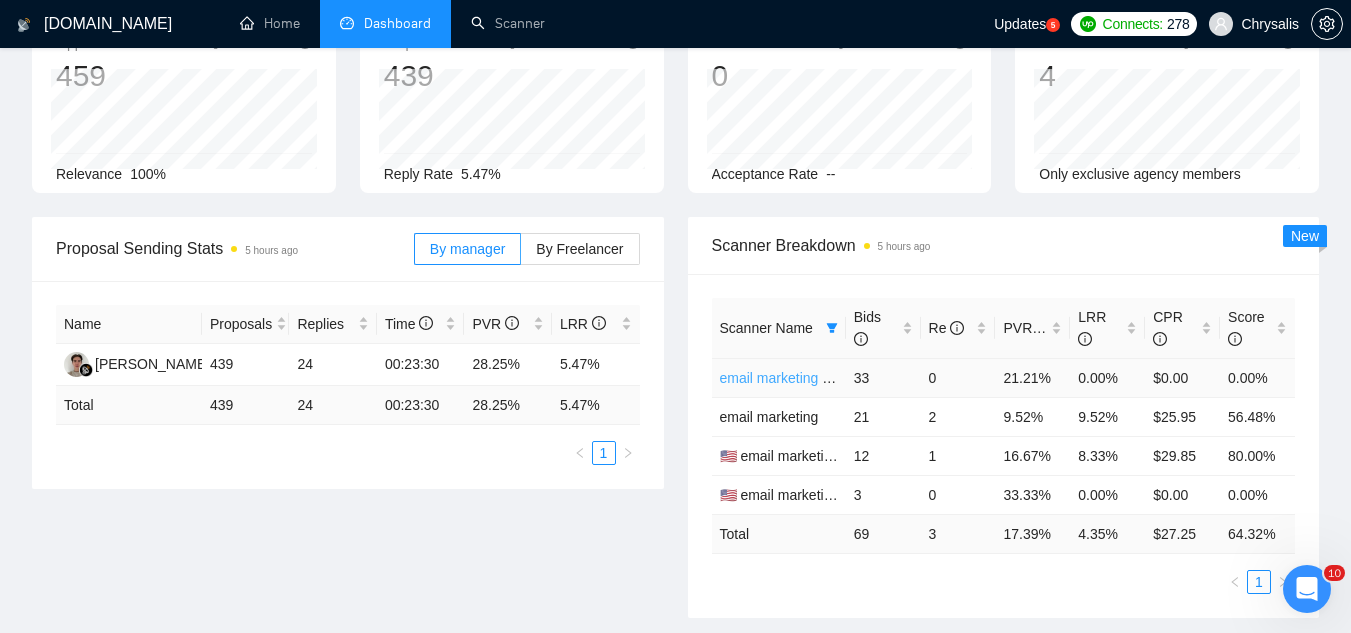 scroll, scrollTop: 100, scrollLeft: 0, axis: vertical 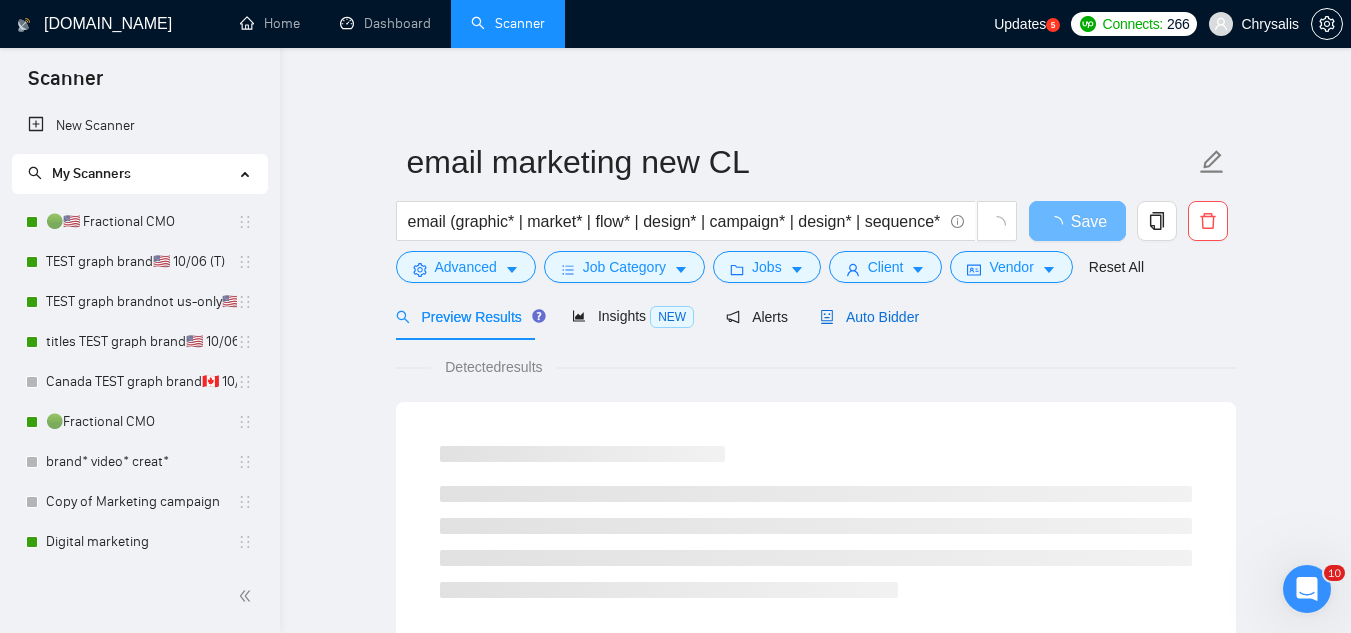 click on "Auto Bidder" at bounding box center (869, 317) 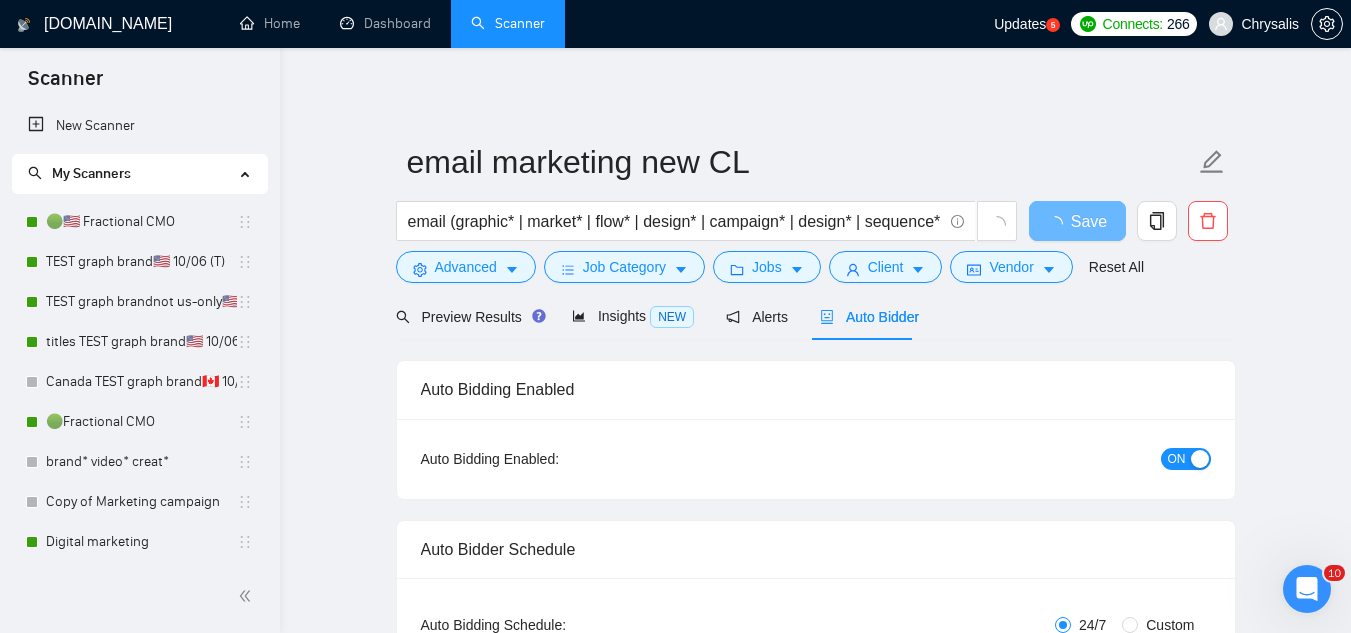 type 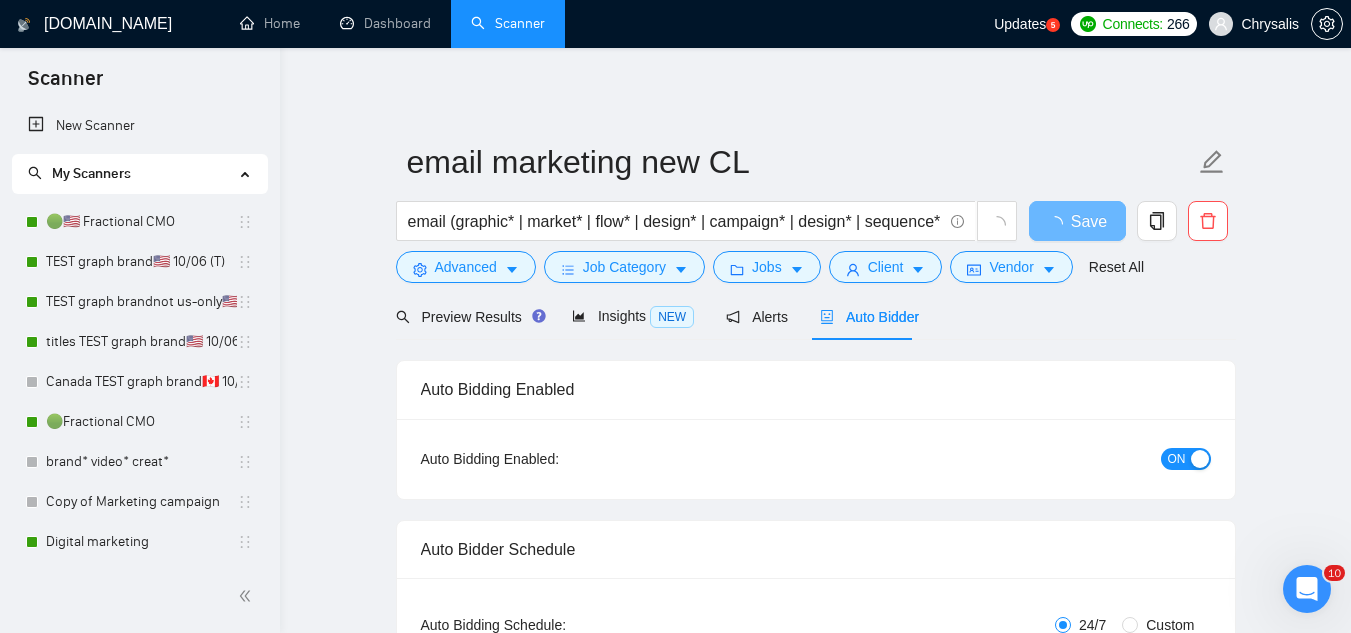 radio on "false" 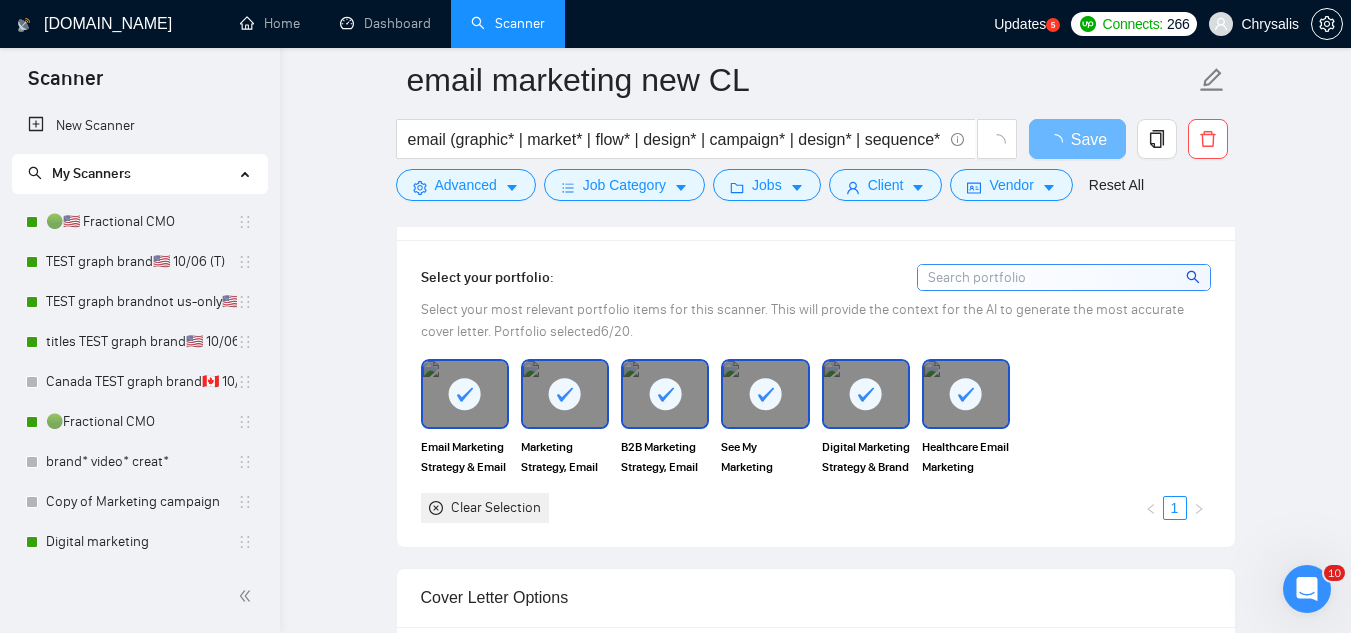 scroll, scrollTop: 2000, scrollLeft: 0, axis: vertical 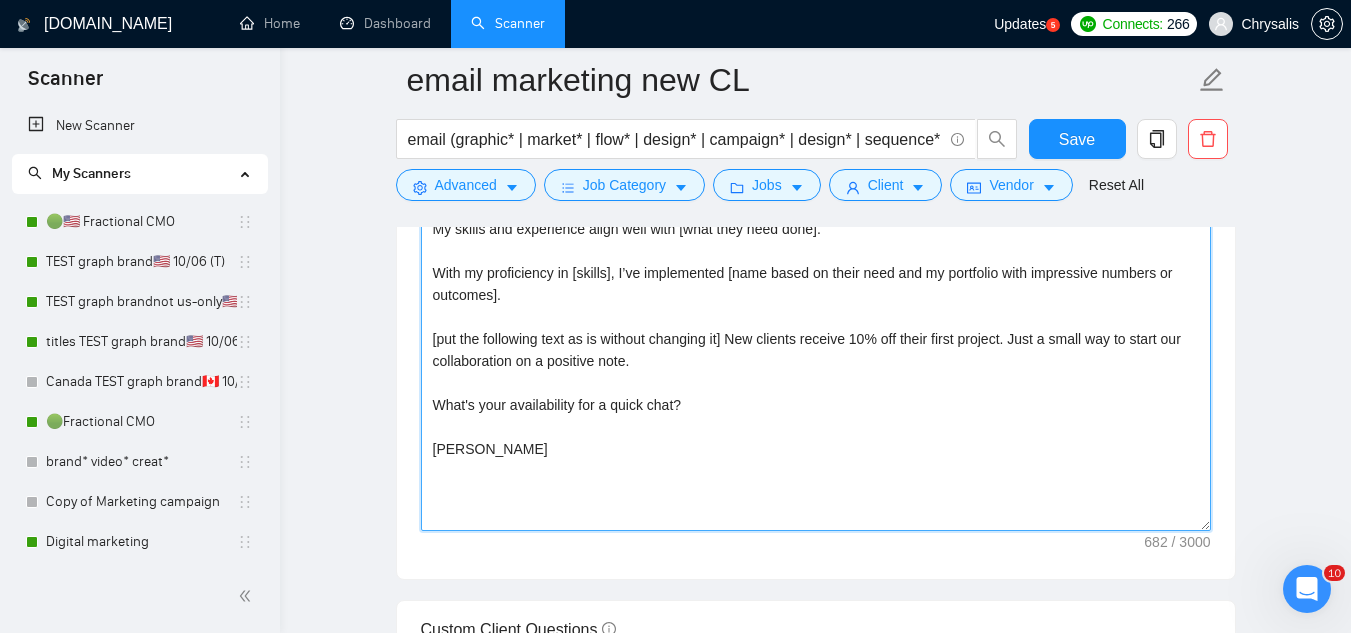 drag, startPoint x: 427, startPoint y: 297, endPoint x: 716, endPoint y: 522, distance: 366.25946 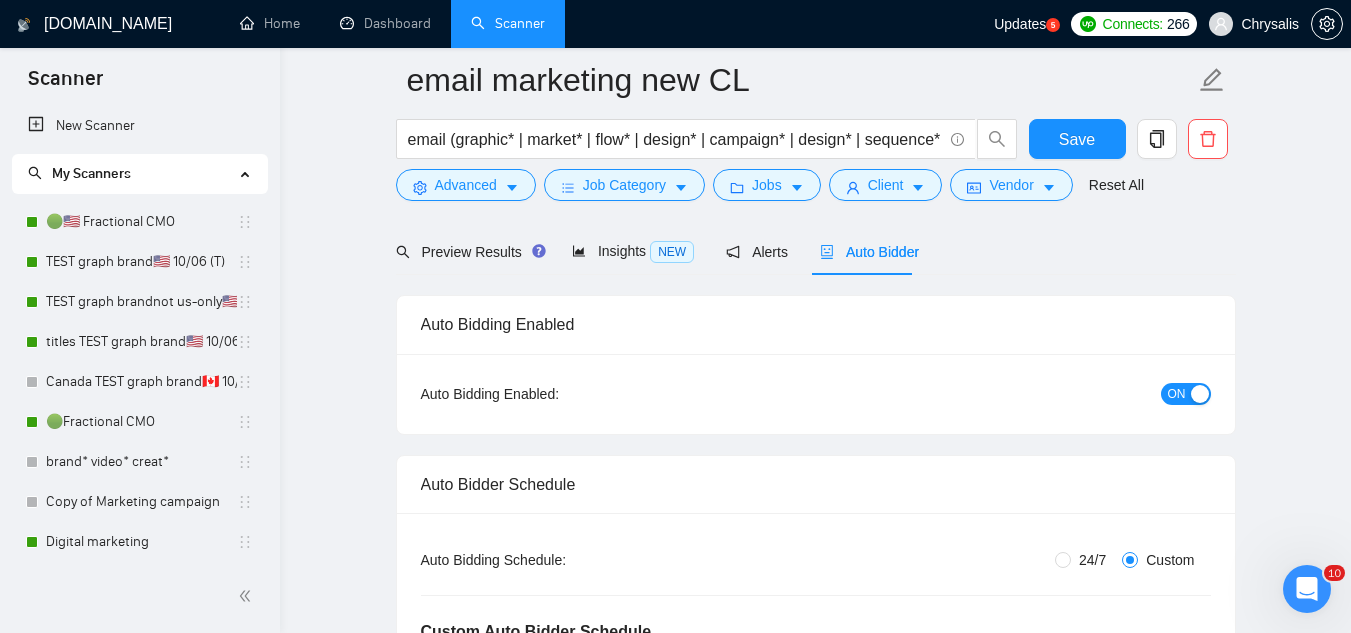scroll, scrollTop: 100, scrollLeft: 0, axis: vertical 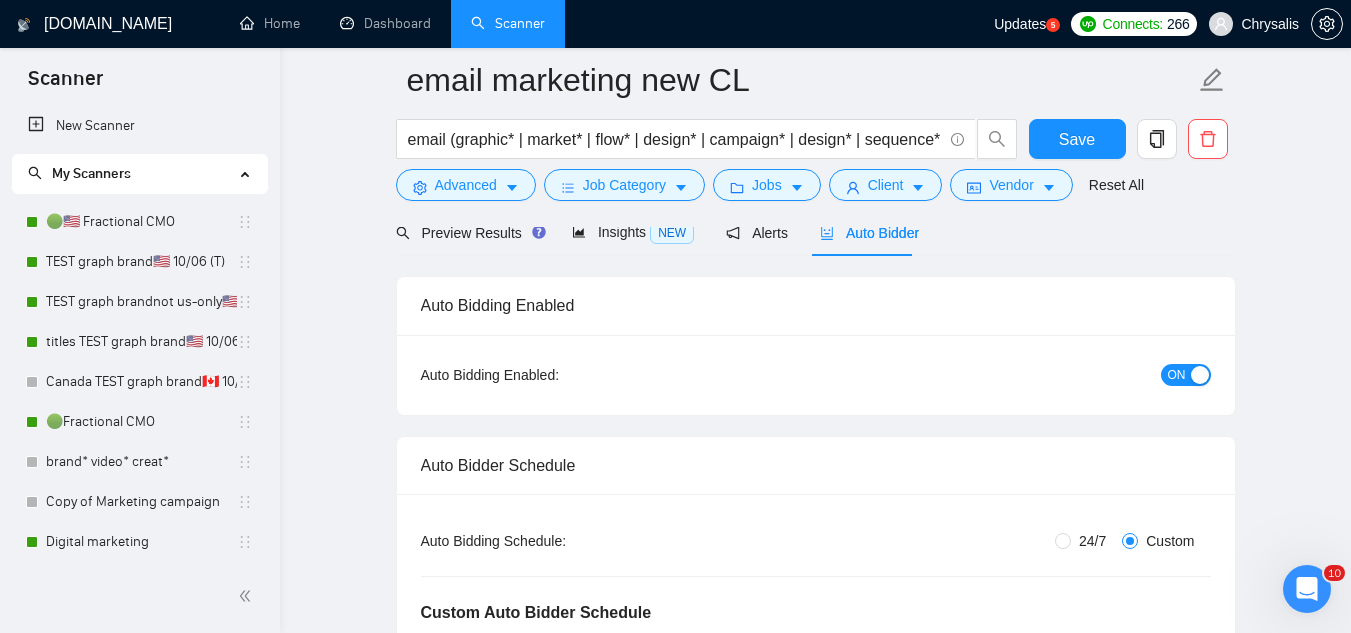 click on "ON" at bounding box center [1177, 375] 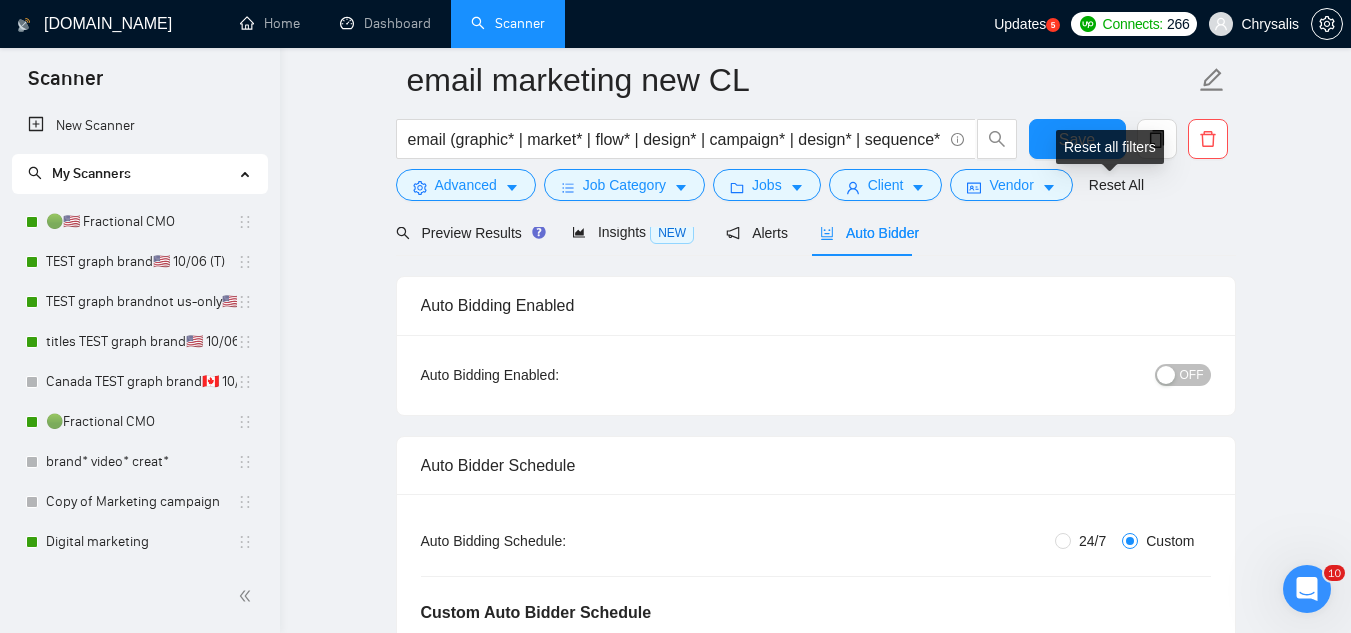 click on "Reset all filters" at bounding box center [1110, 147] 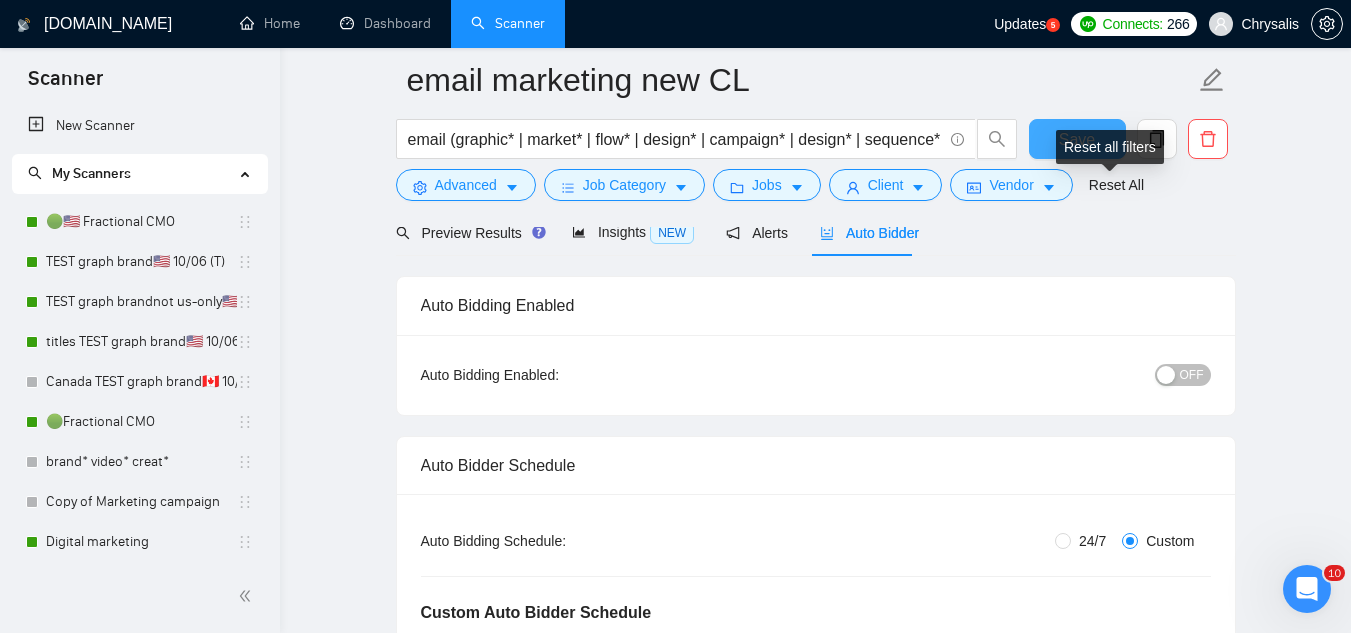 click on "Save" at bounding box center (1077, 139) 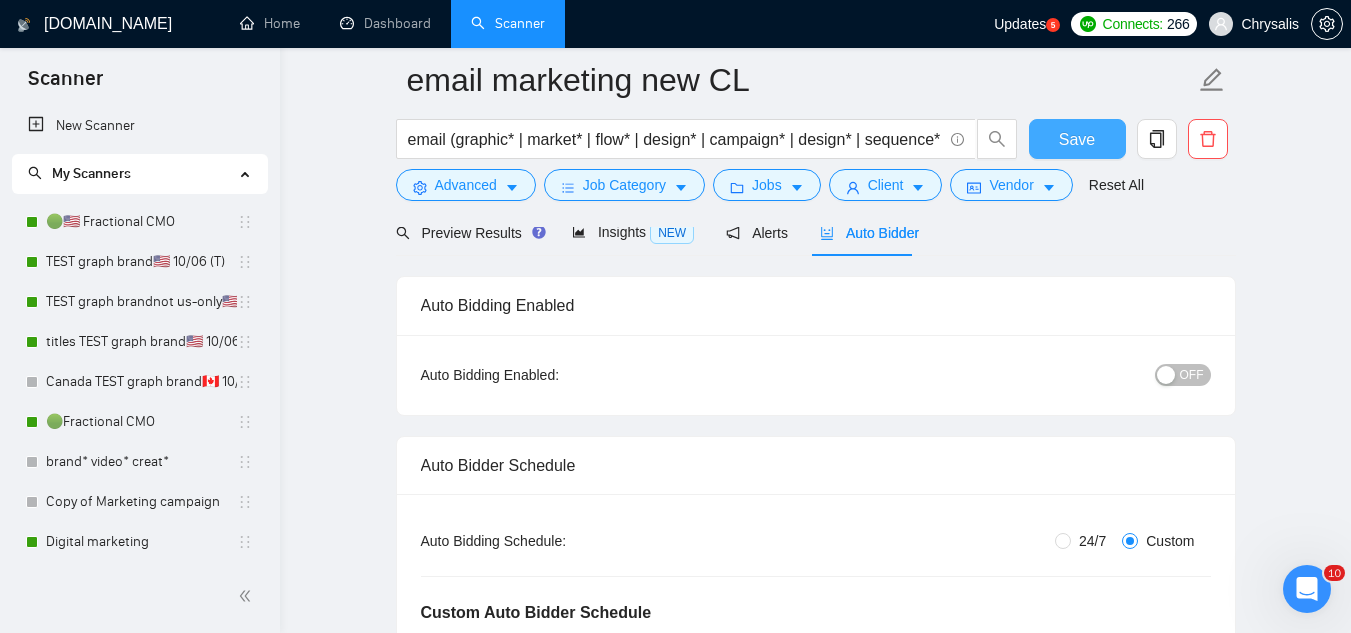 type 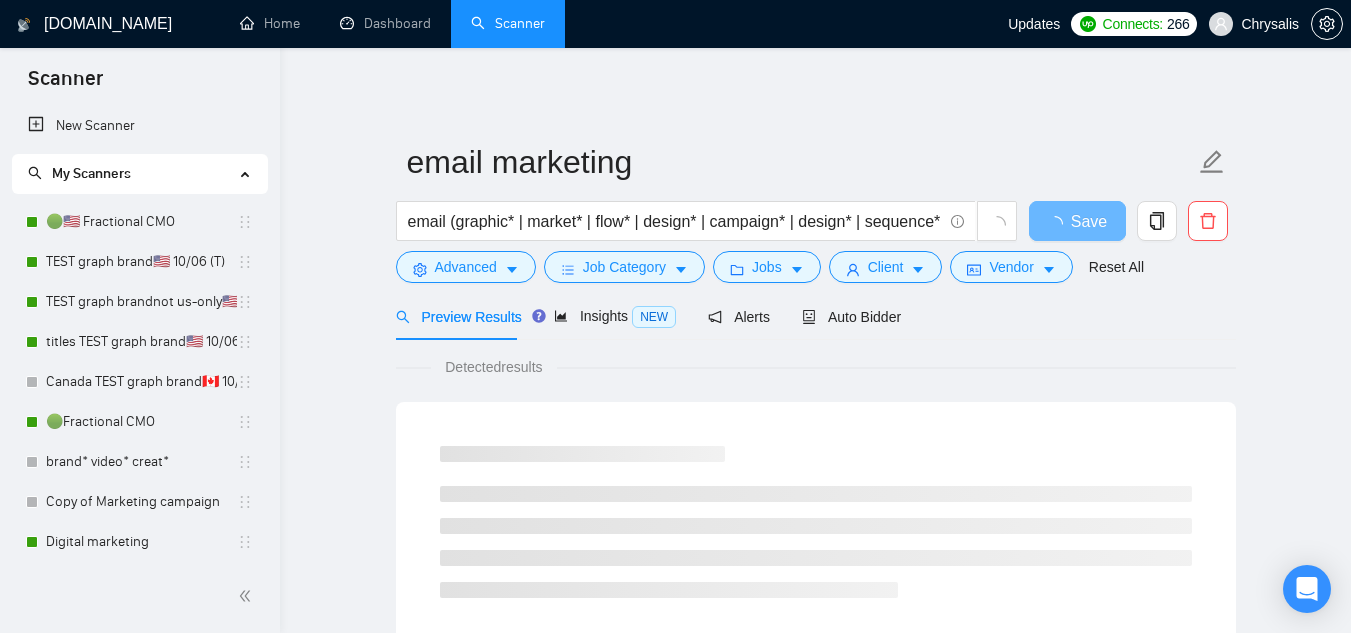 scroll, scrollTop: 0, scrollLeft: 0, axis: both 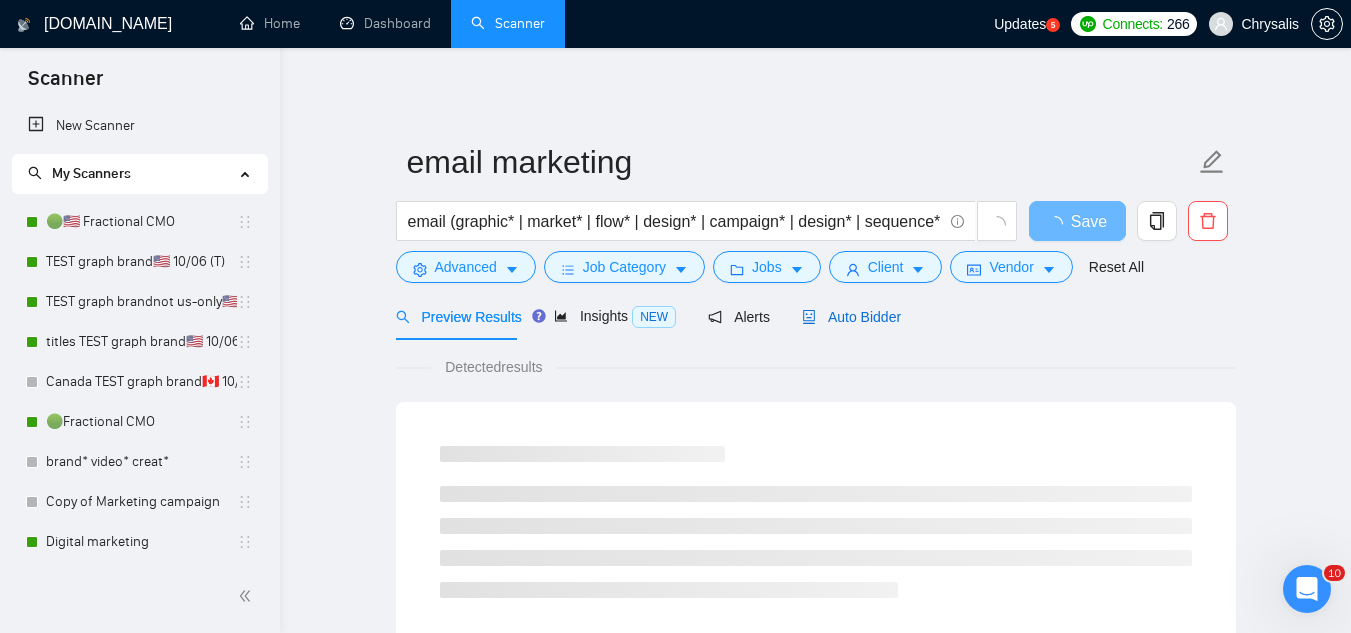 click on "Auto Bidder" at bounding box center [851, 317] 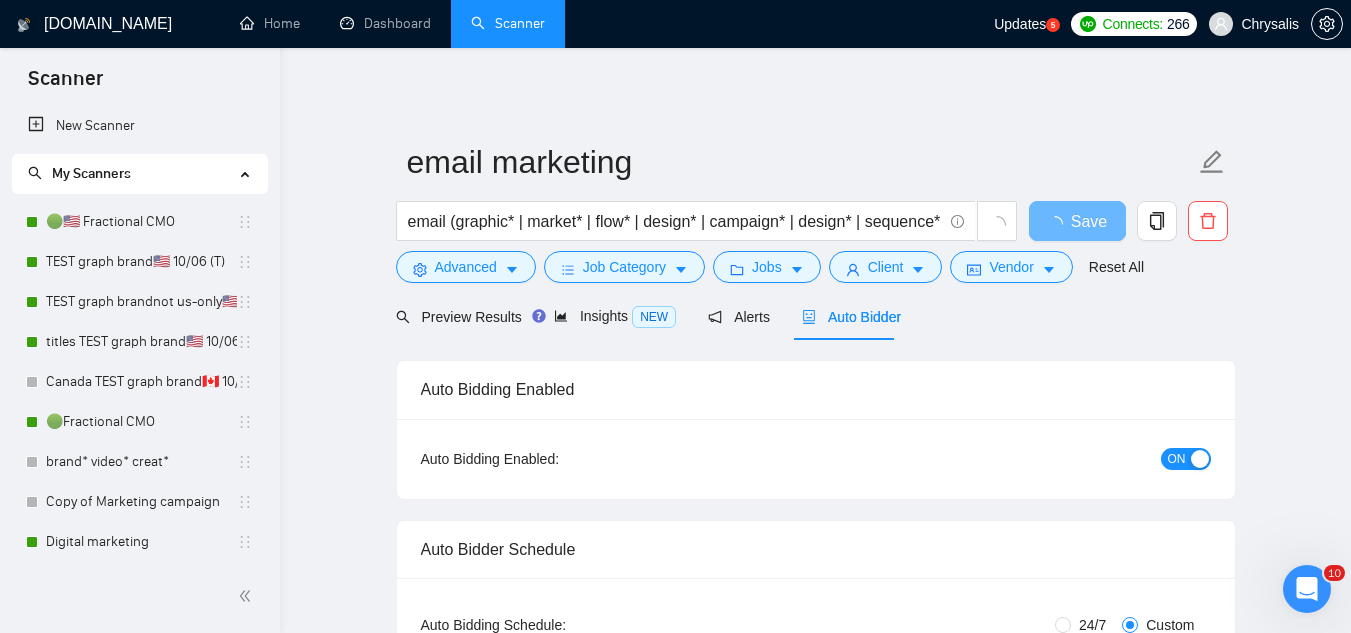 type 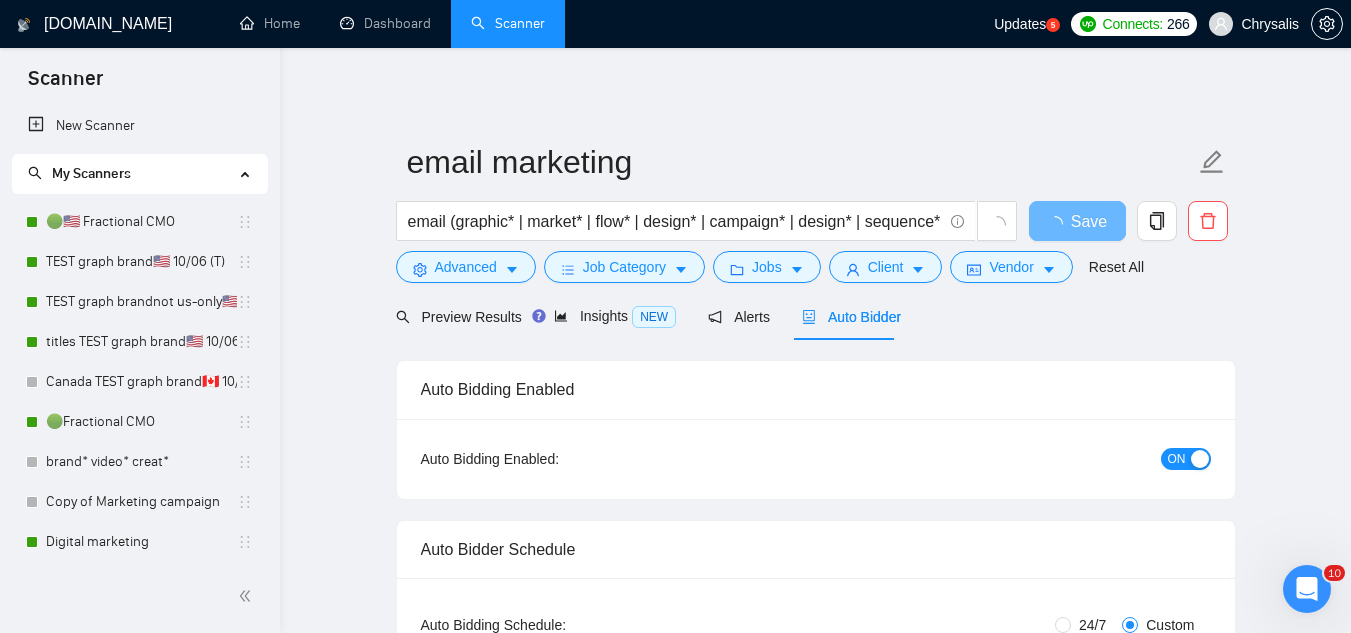 radio on "false" 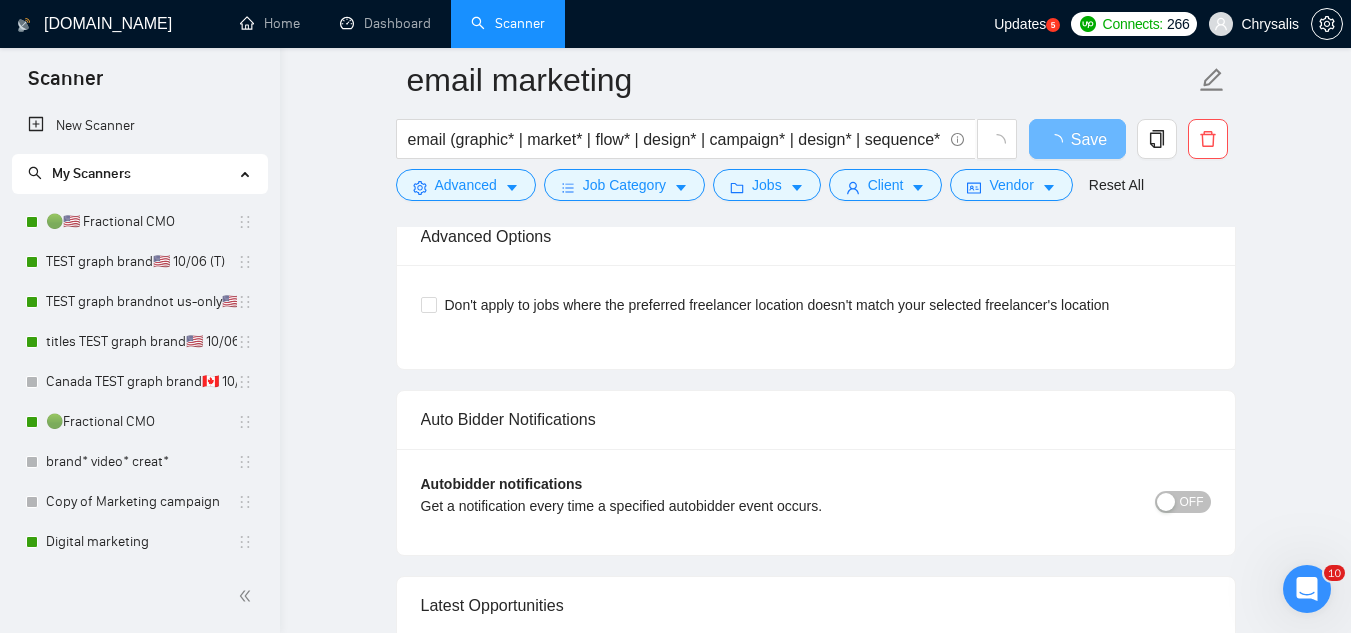 scroll, scrollTop: 4200, scrollLeft: 0, axis: vertical 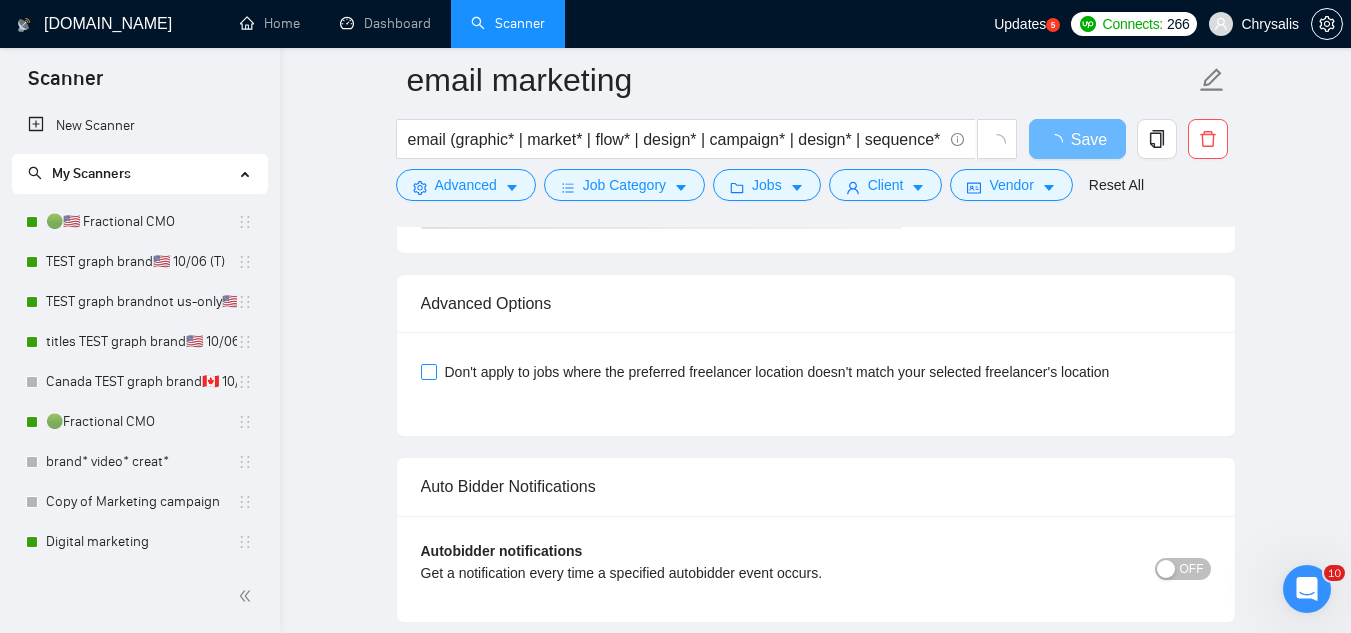 click on "Don't apply to jobs where the preferred freelancer location doesn't match your selected freelancer's location" at bounding box center (428, 371) 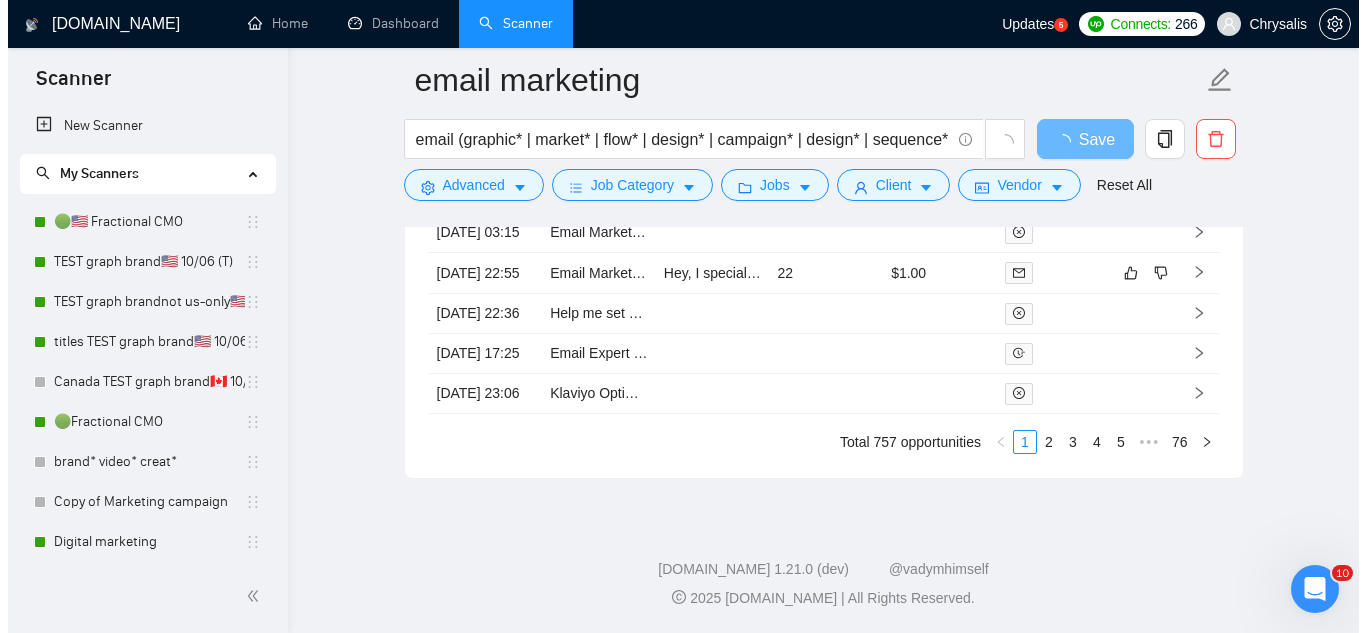 scroll, scrollTop: 5000, scrollLeft: 0, axis: vertical 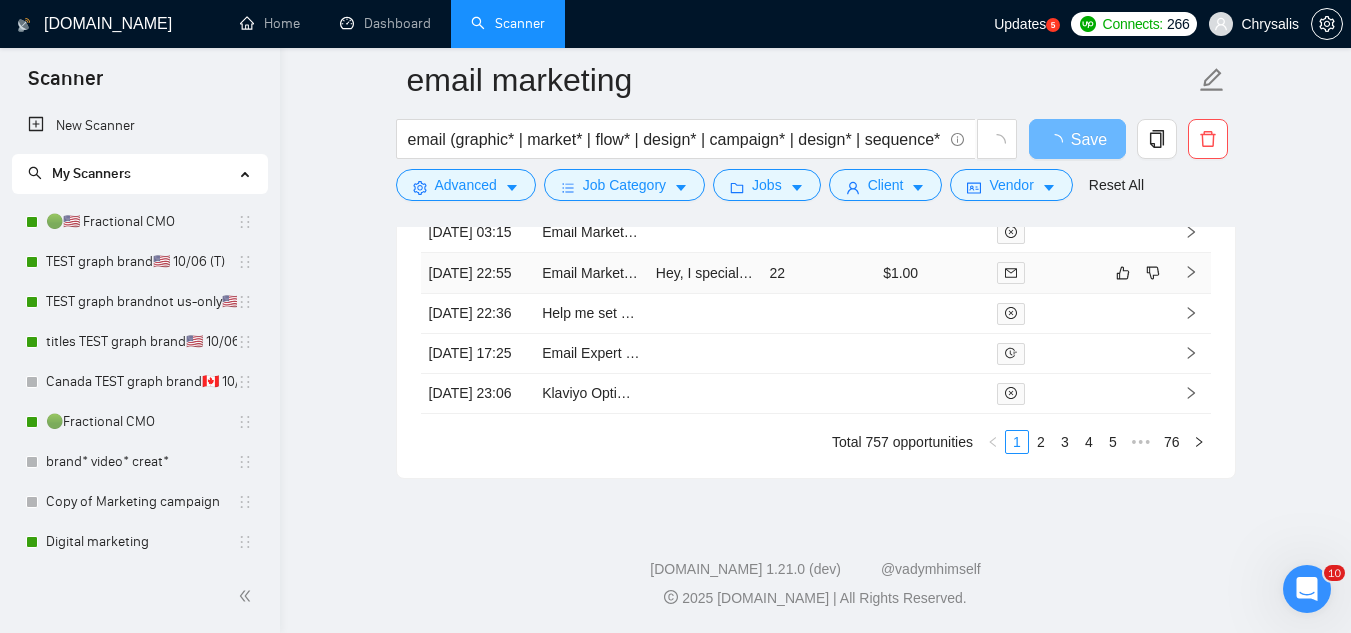 click on "Email Marketing Automation Expert Needed" at bounding box center (591, 273) 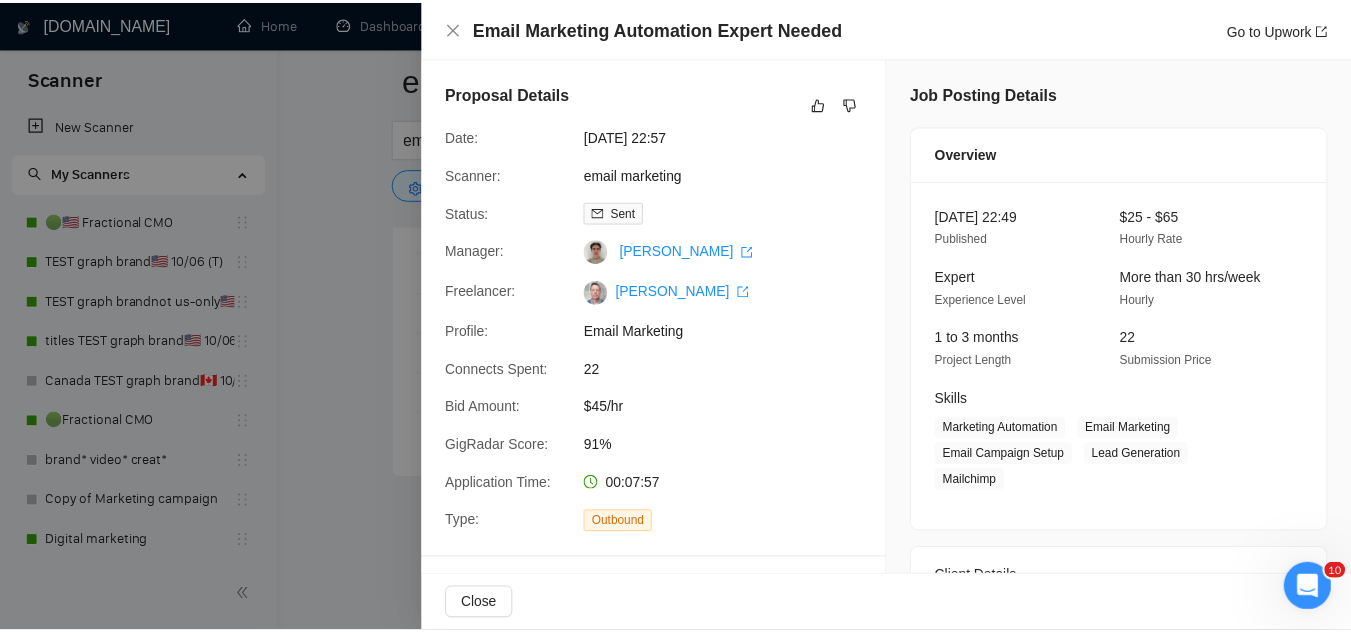 scroll, scrollTop: 500, scrollLeft: 0, axis: vertical 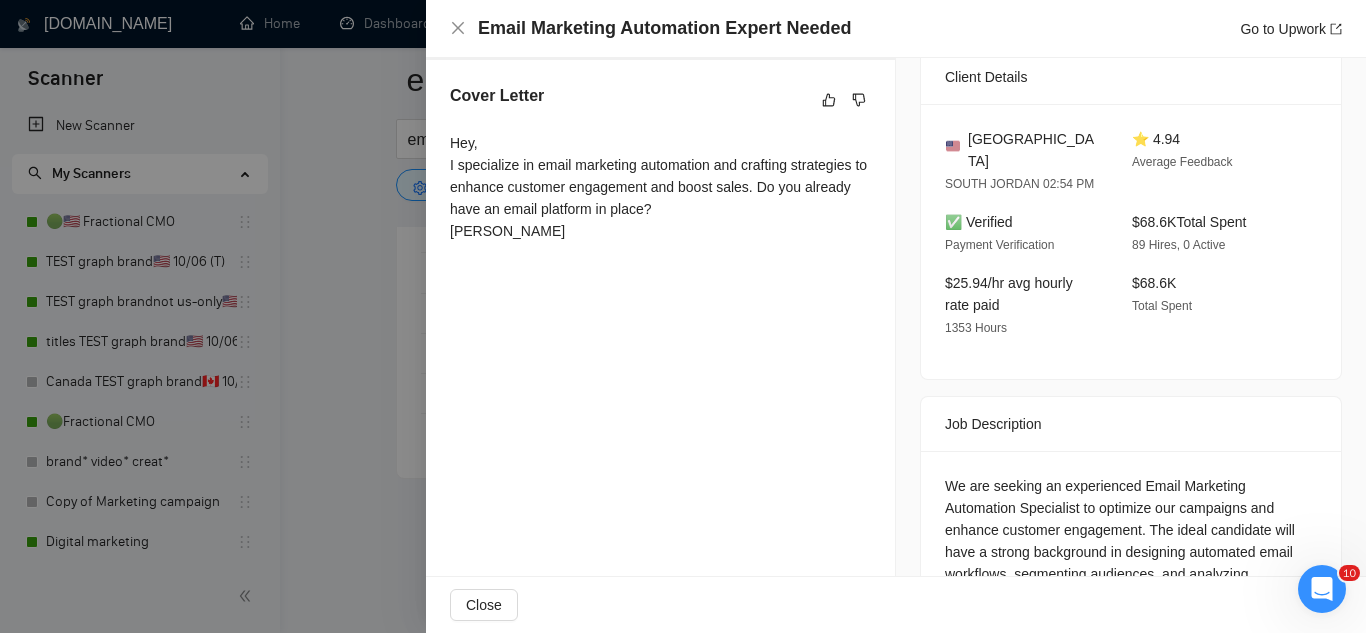 click at bounding box center [683, 316] 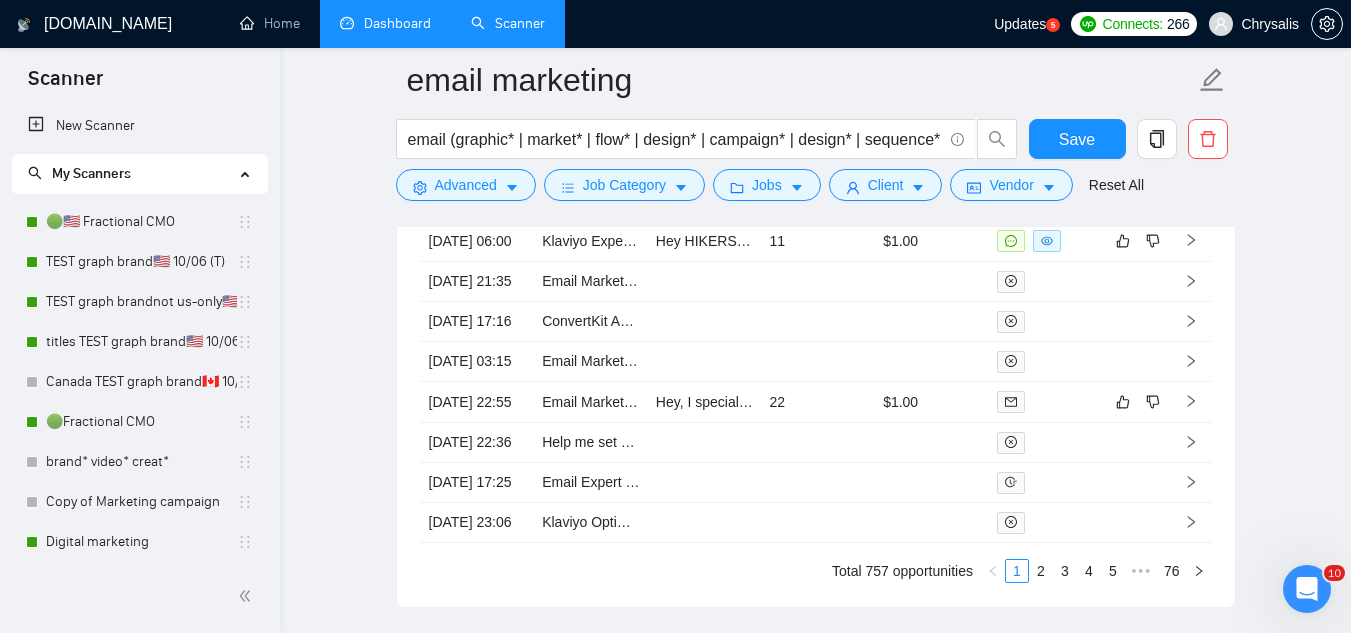 click on "Dashboard" at bounding box center [385, 23] 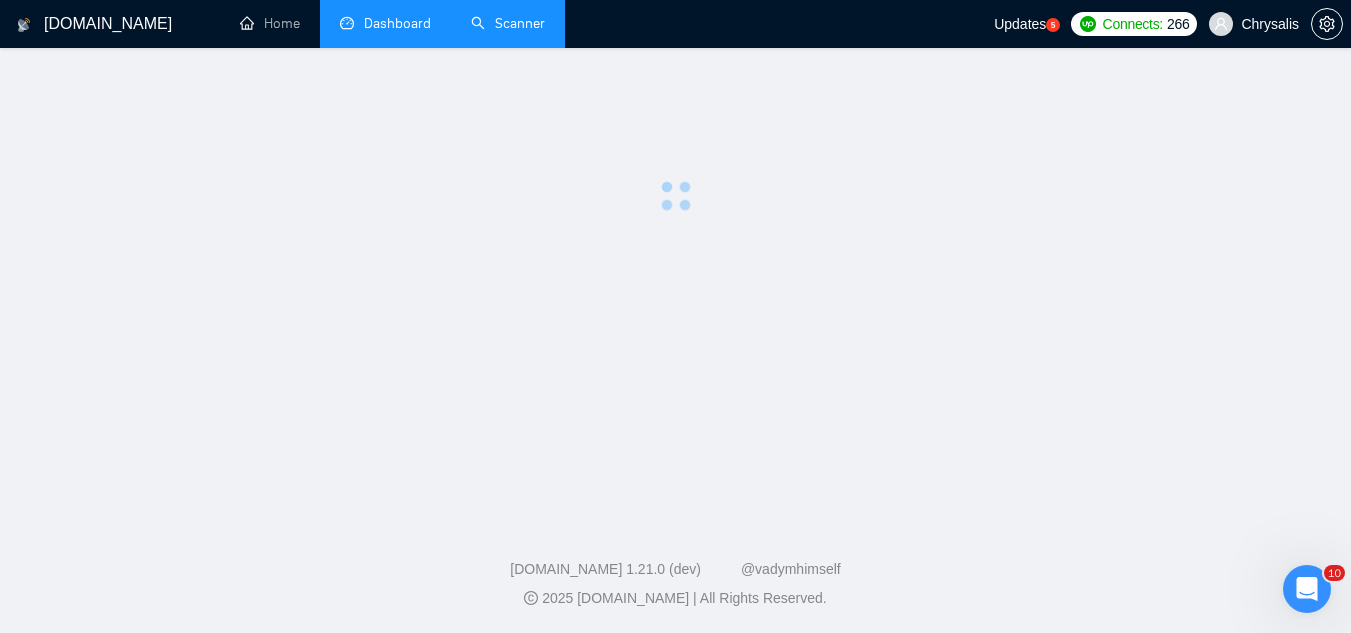 scroll, scrollTop: 0, scrollLeft: 0, axis: both 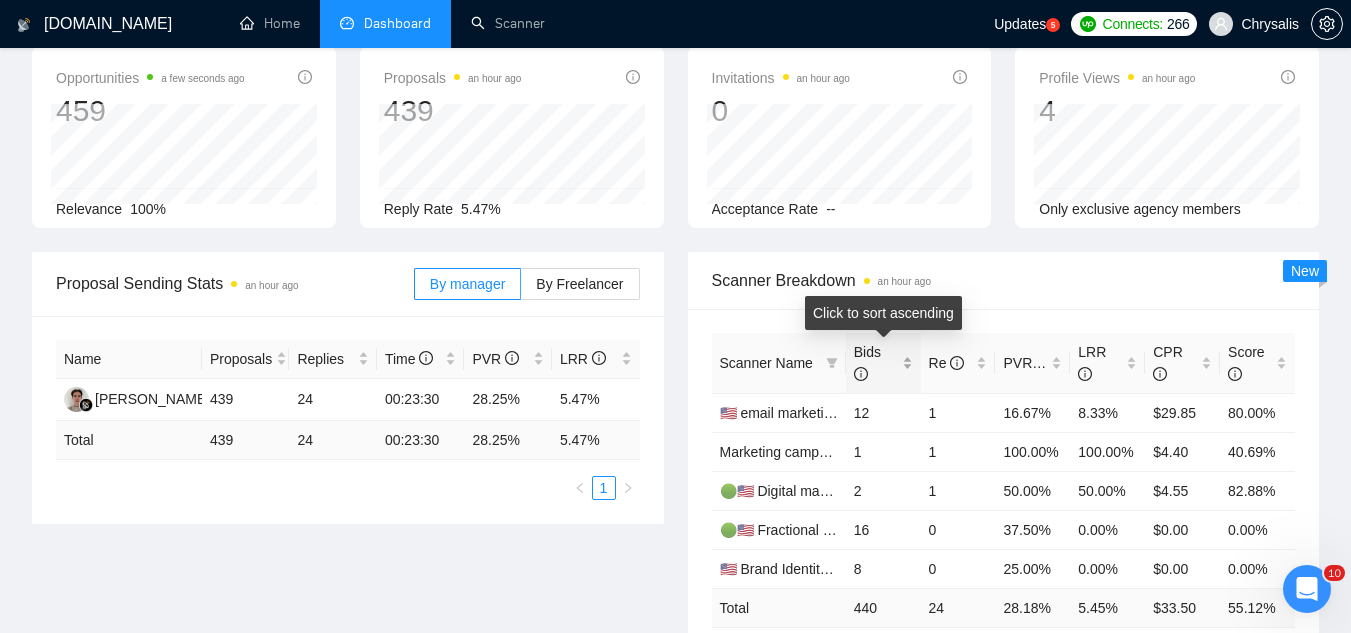 click on "Bids" at bounding box center (883, 363) 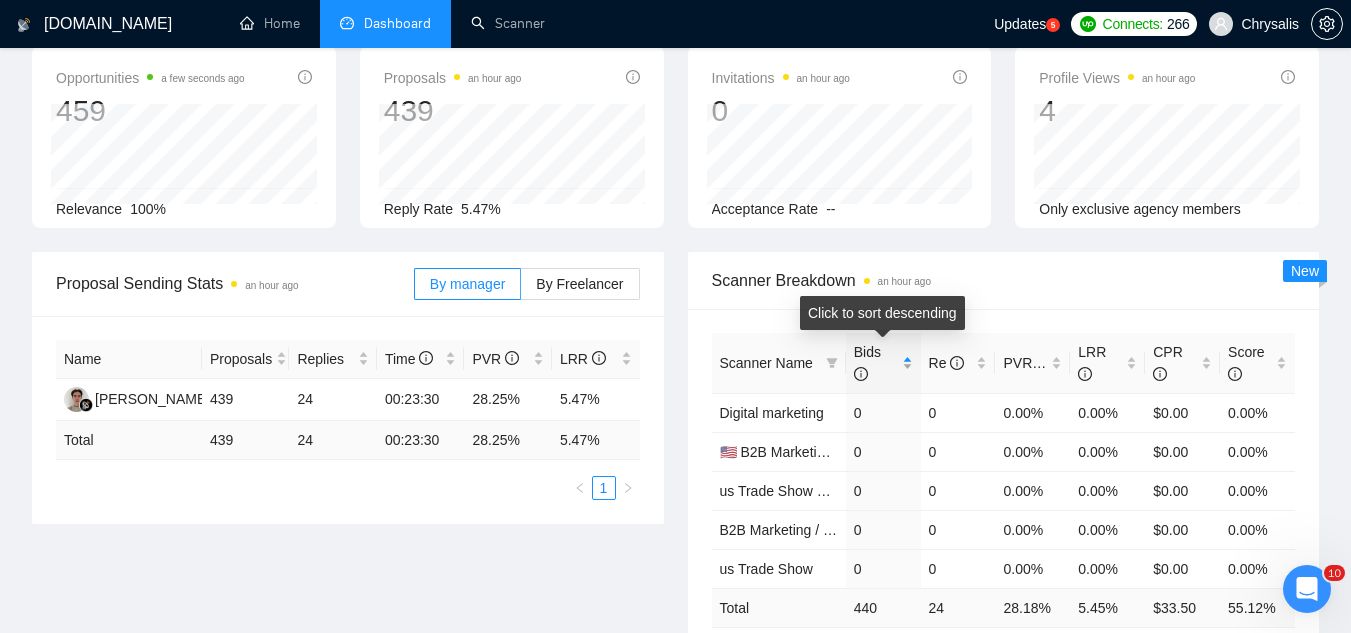 click on "Bids" at bounding box center [883, 363] 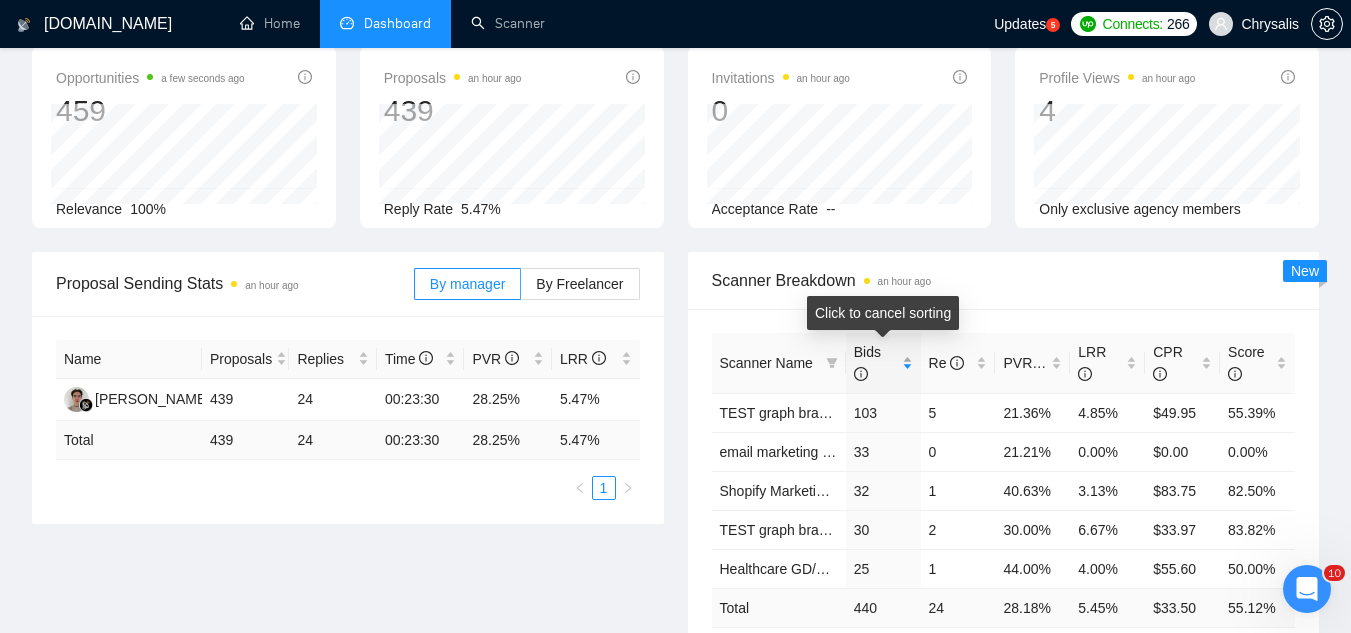 click on "Bids" at bounding box center (883, 363) 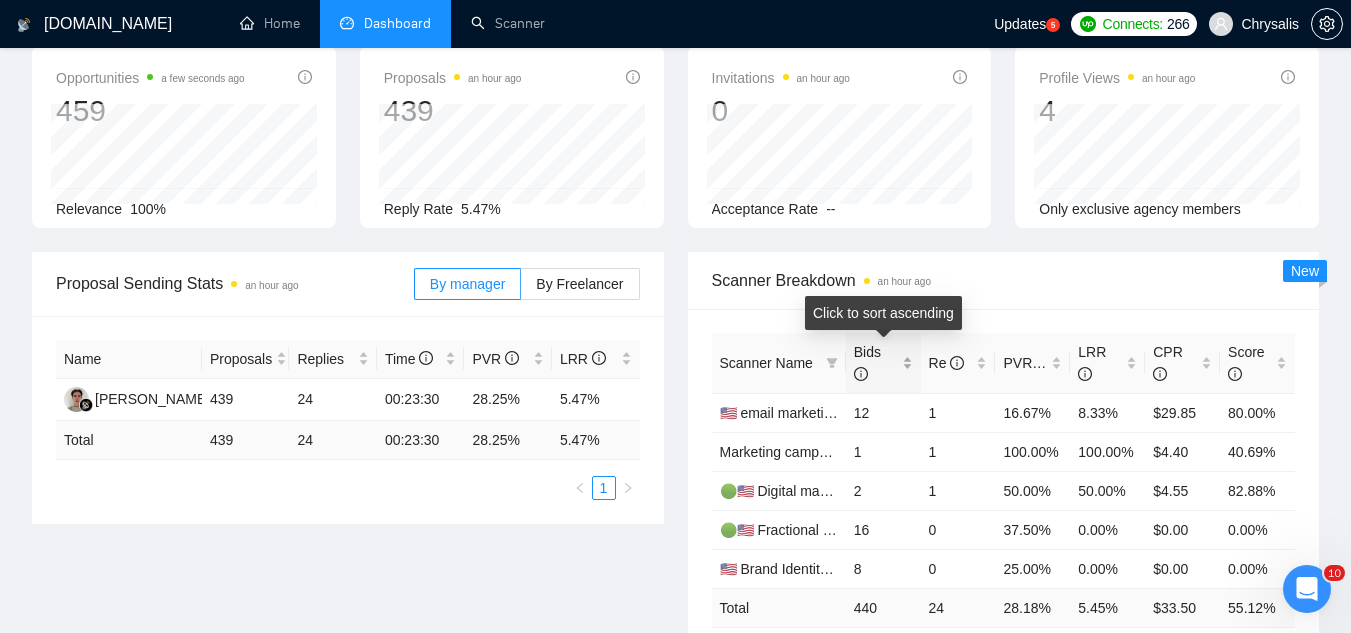 click on "Bids" at bounding box center (883, 363) 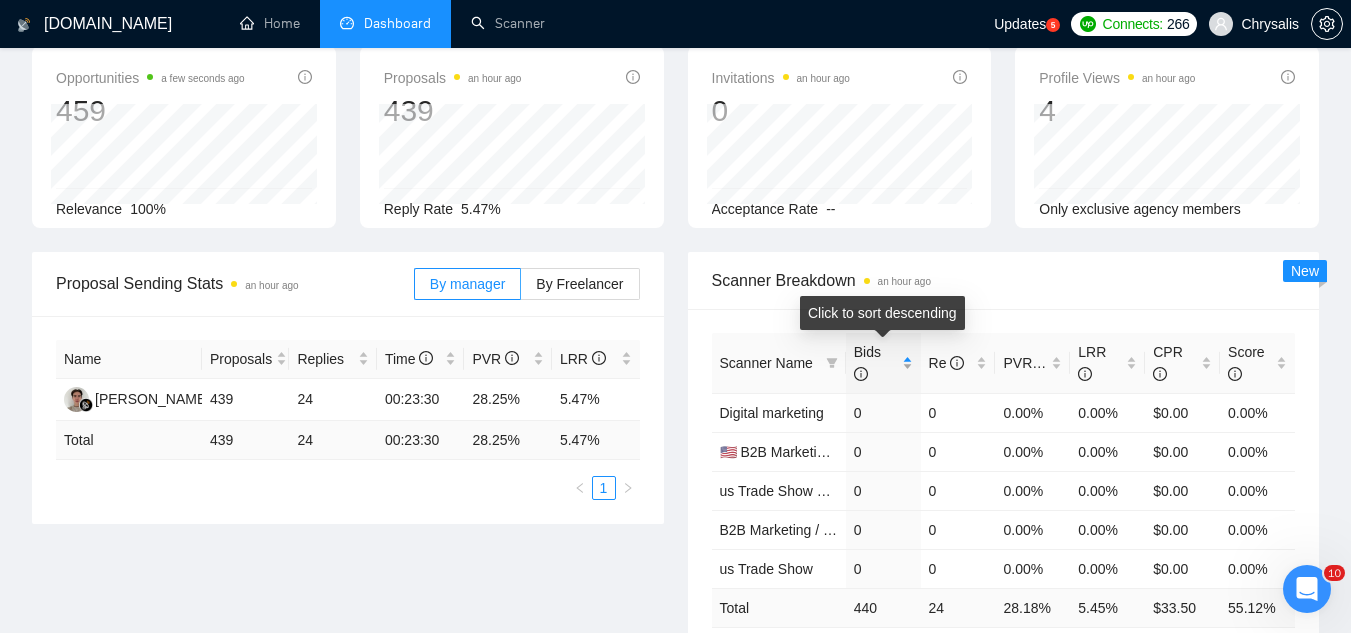 click on "Bids" at bounding box center (883, 363) 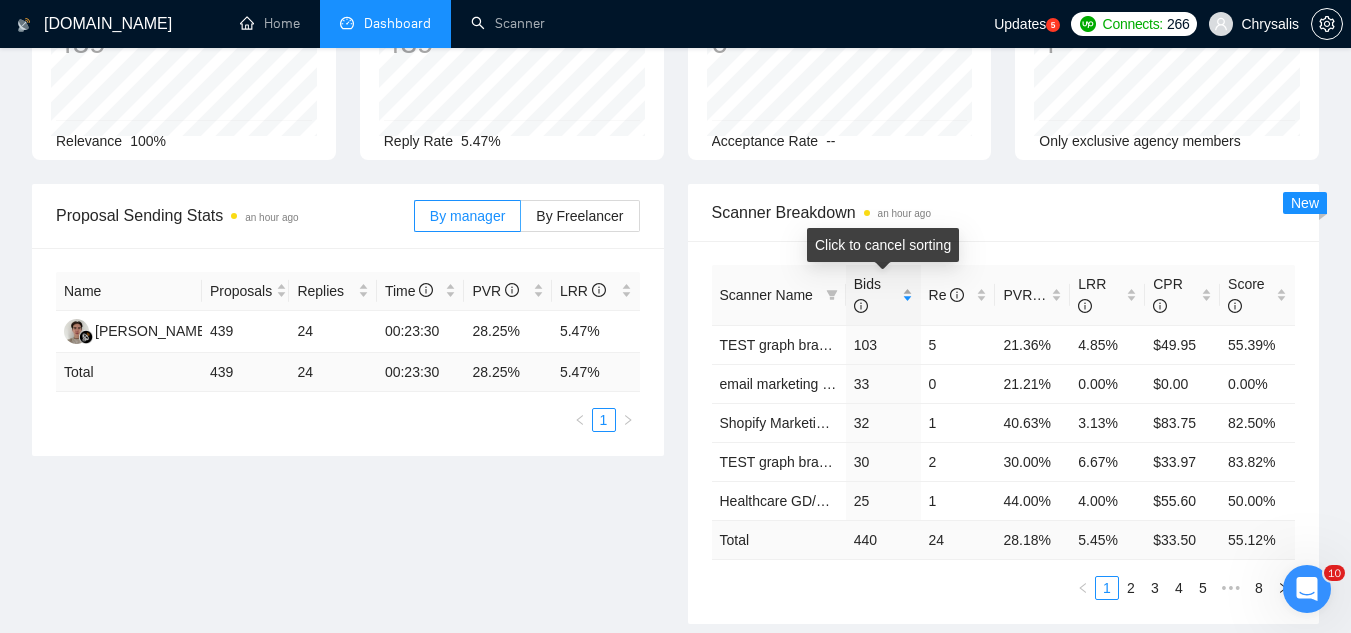 scroll, scrollTop: 200, scrollLeft: 0, axis: vertical 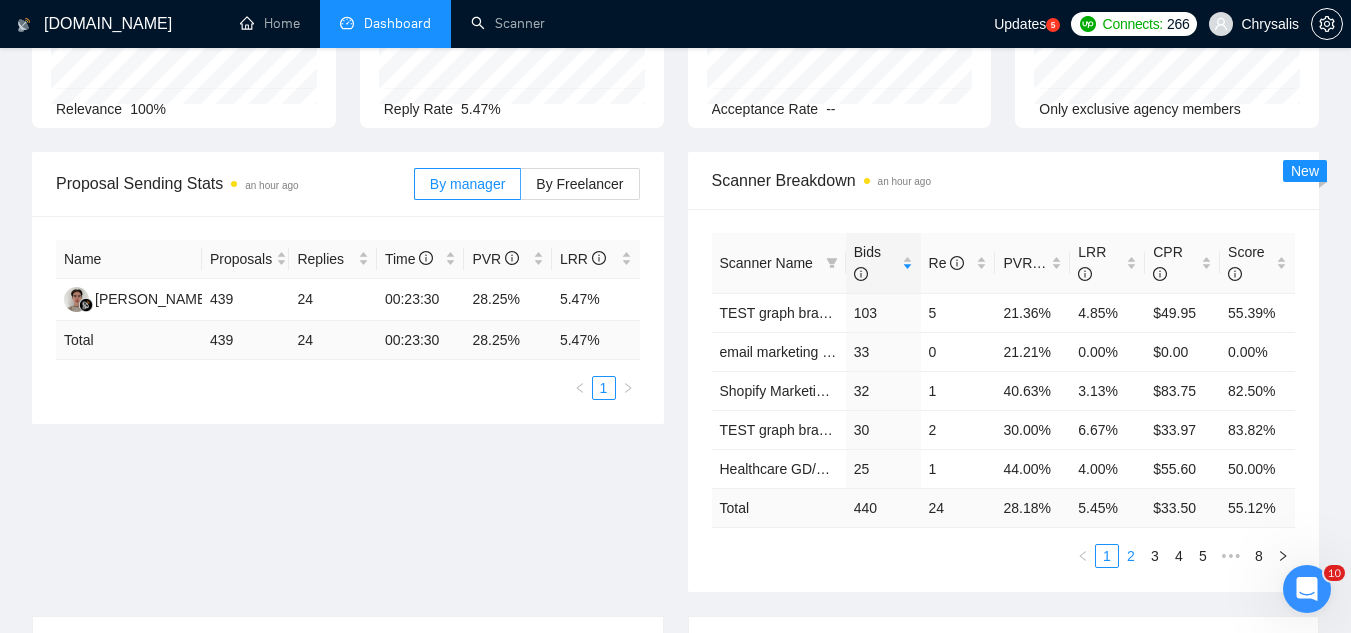 click on "2" at bounding box center (1131, 556) 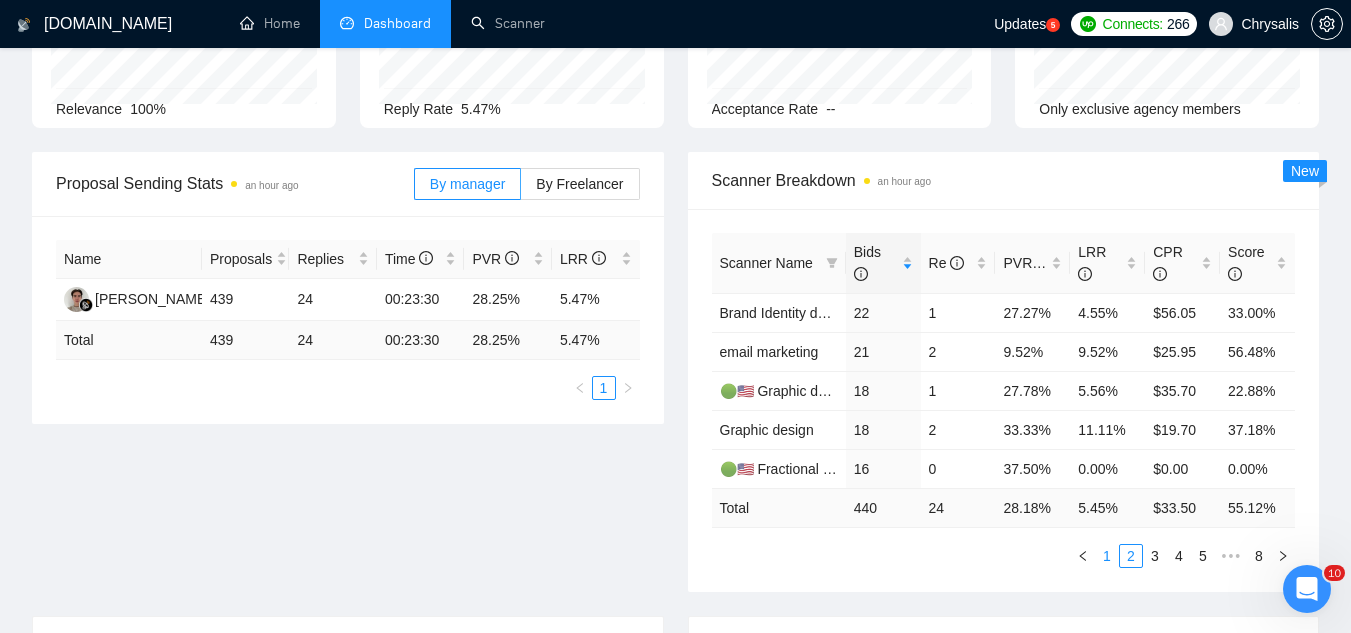 click on "1" at bounding box center [1107, 556] 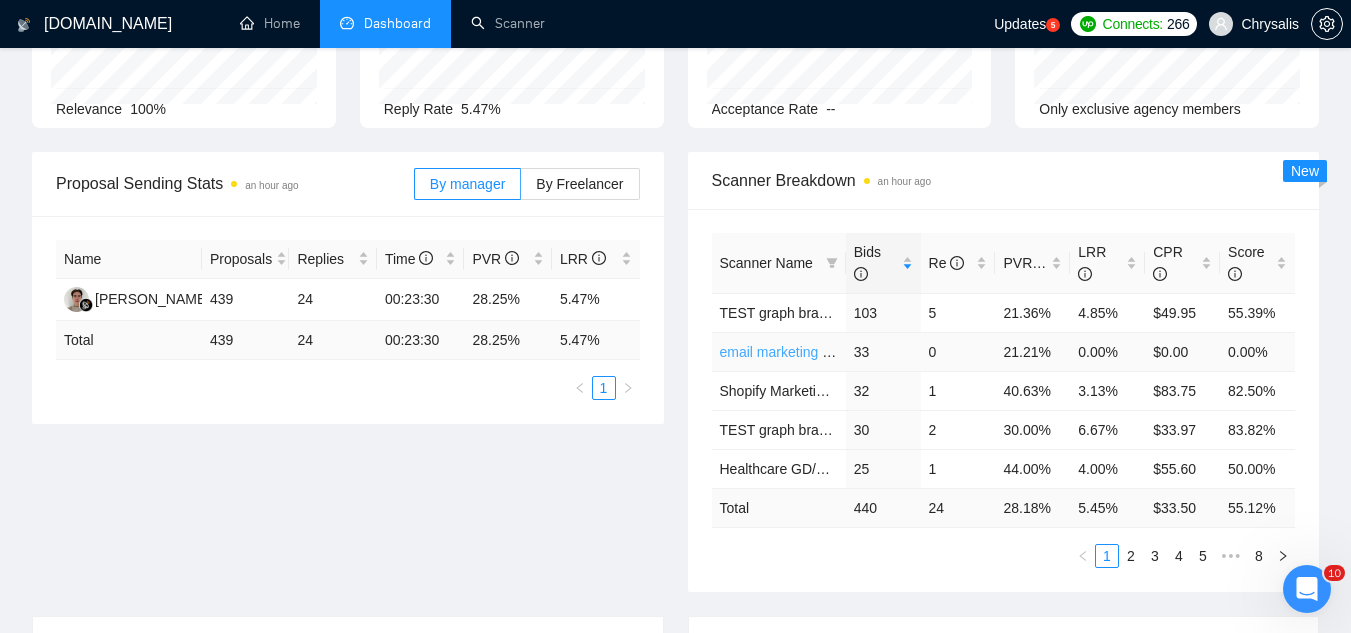 click on "email marketing new CL" at bounding box center (795, 352) 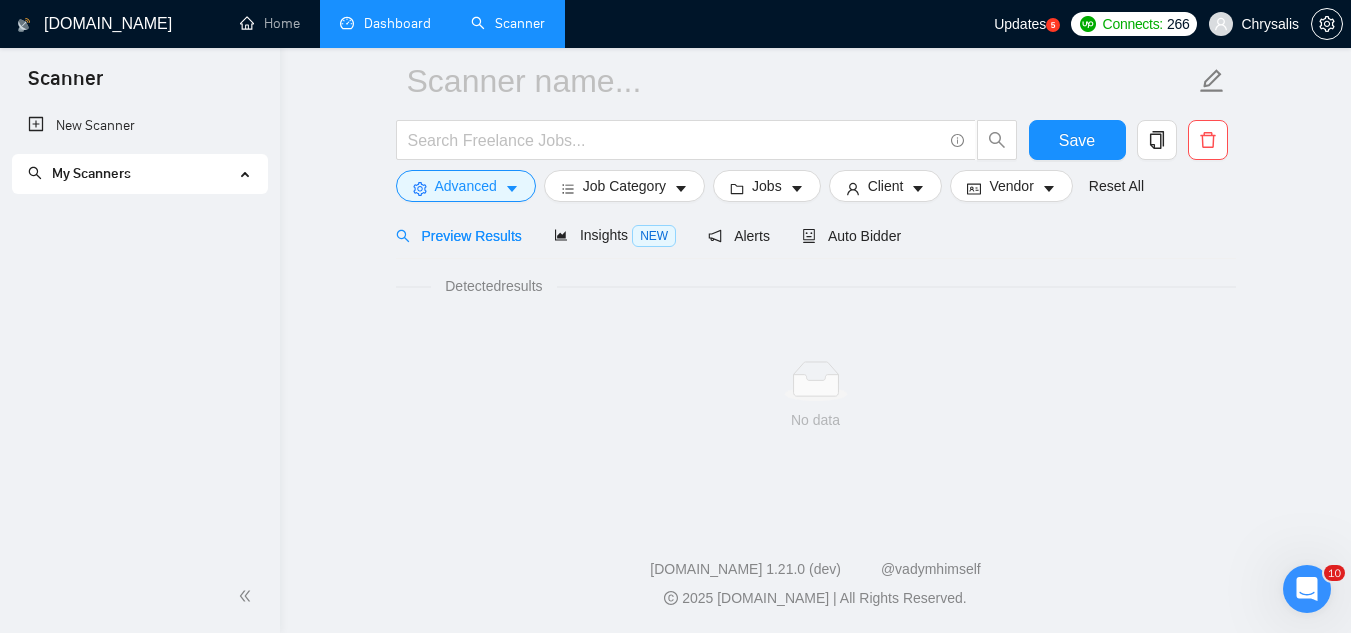 scroll, scrollTop: 80, scrollLeft: 0, axis: vertical 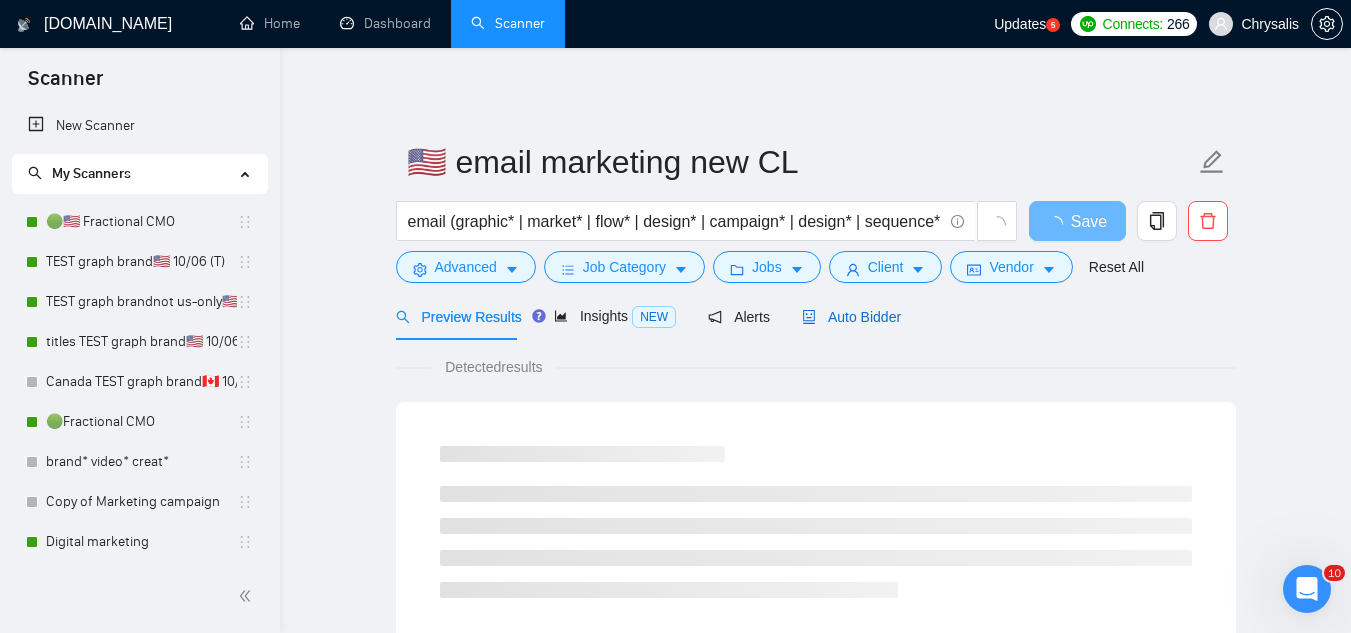 click on "Auto Bidder" at bounding box center [851, 317] 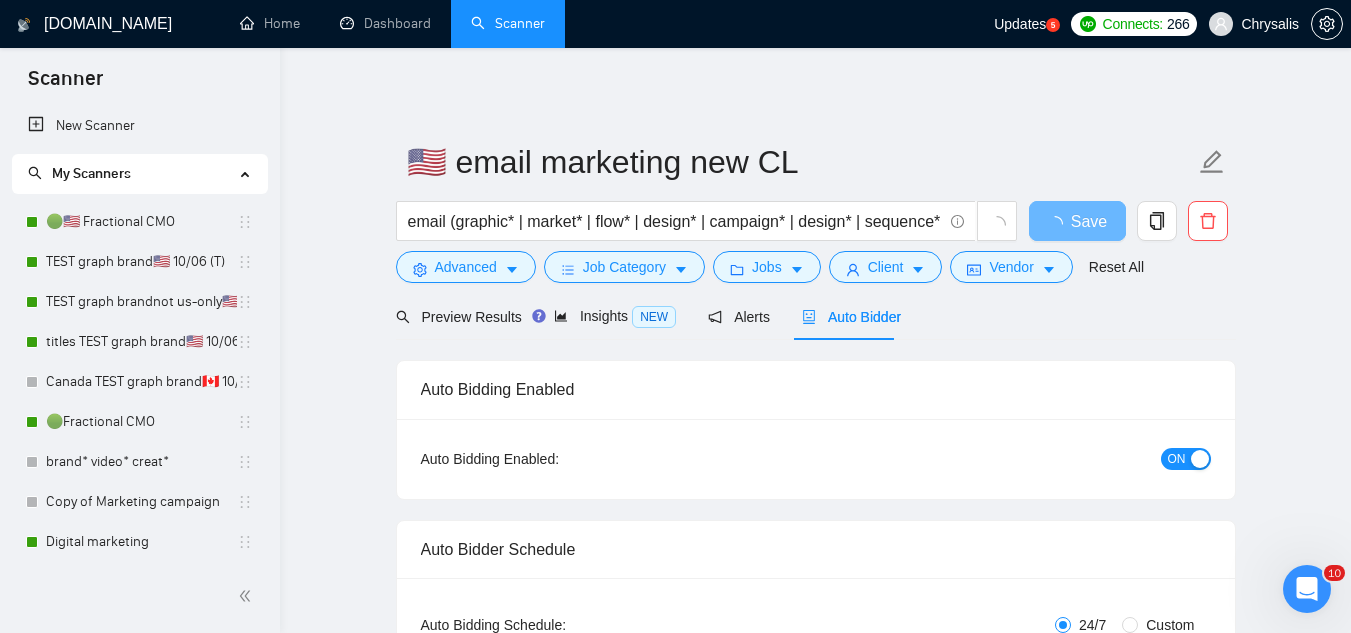 type 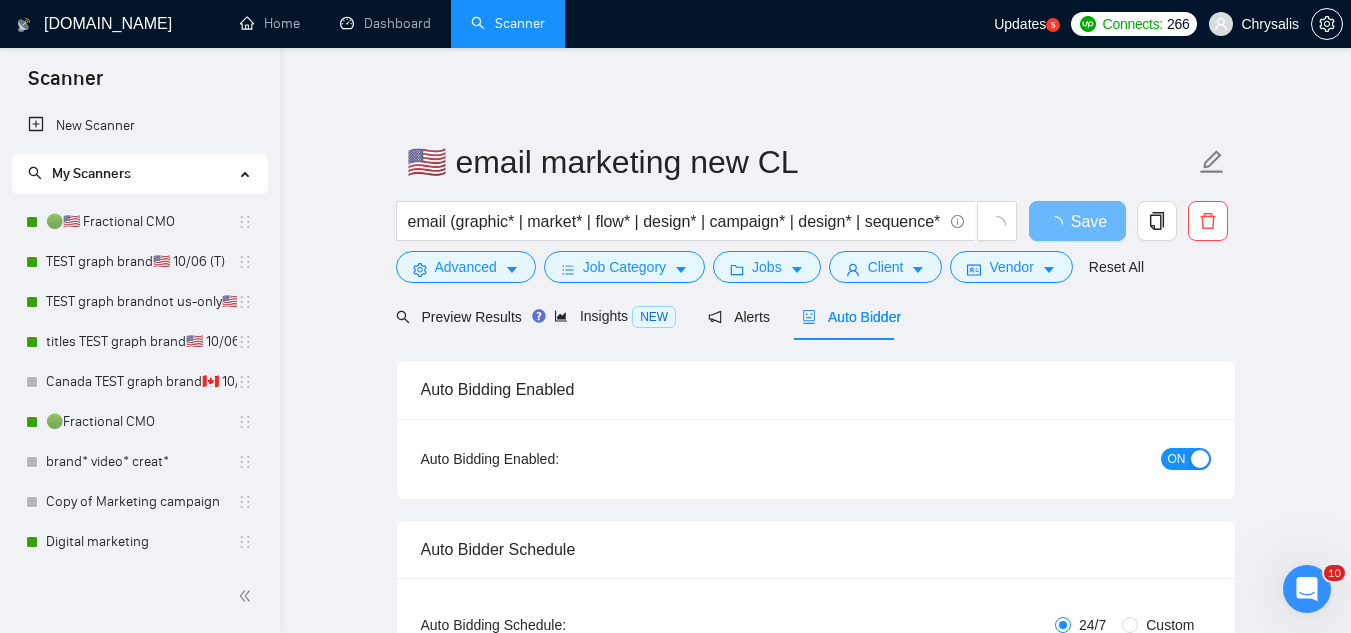 radio on "false" 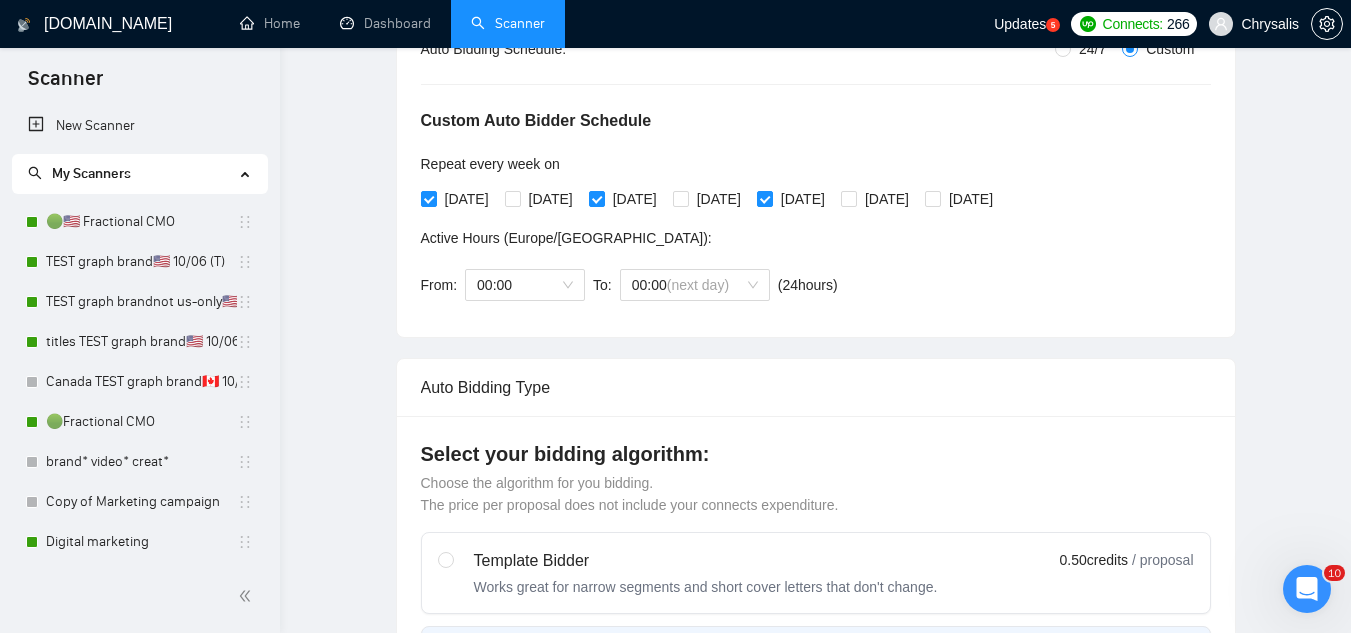 type 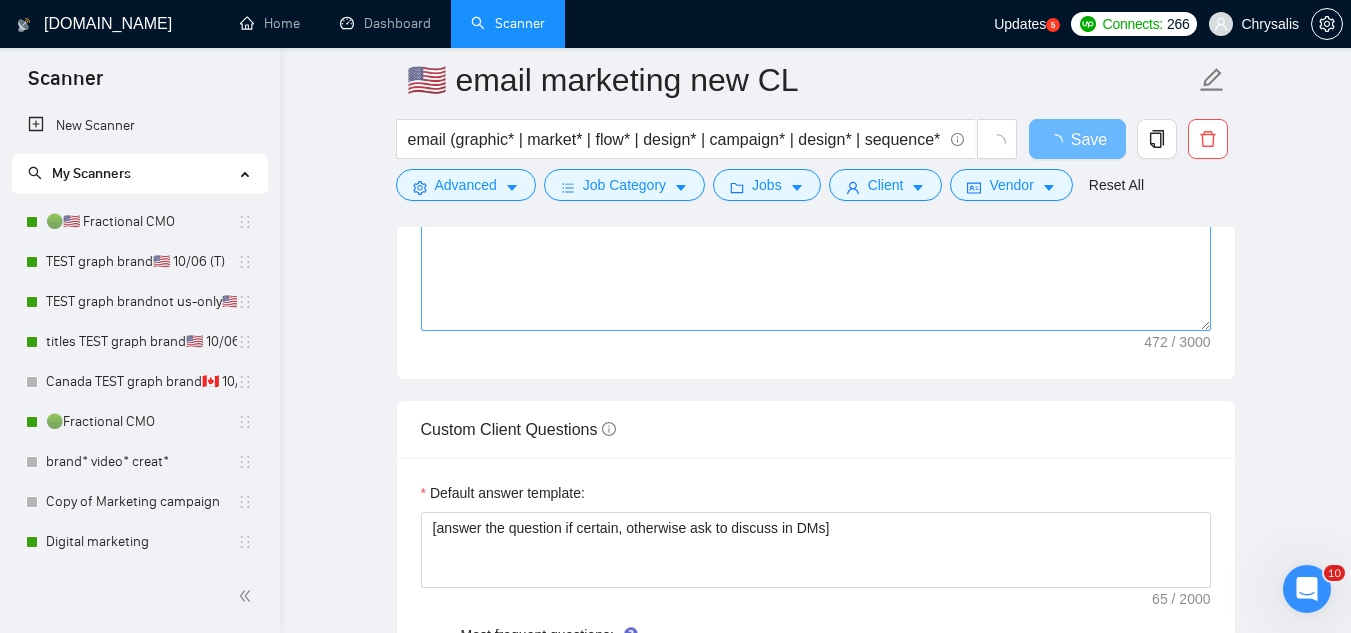 scroll, scrollTop: 2000, scrollLeft: 0, axis: vertical 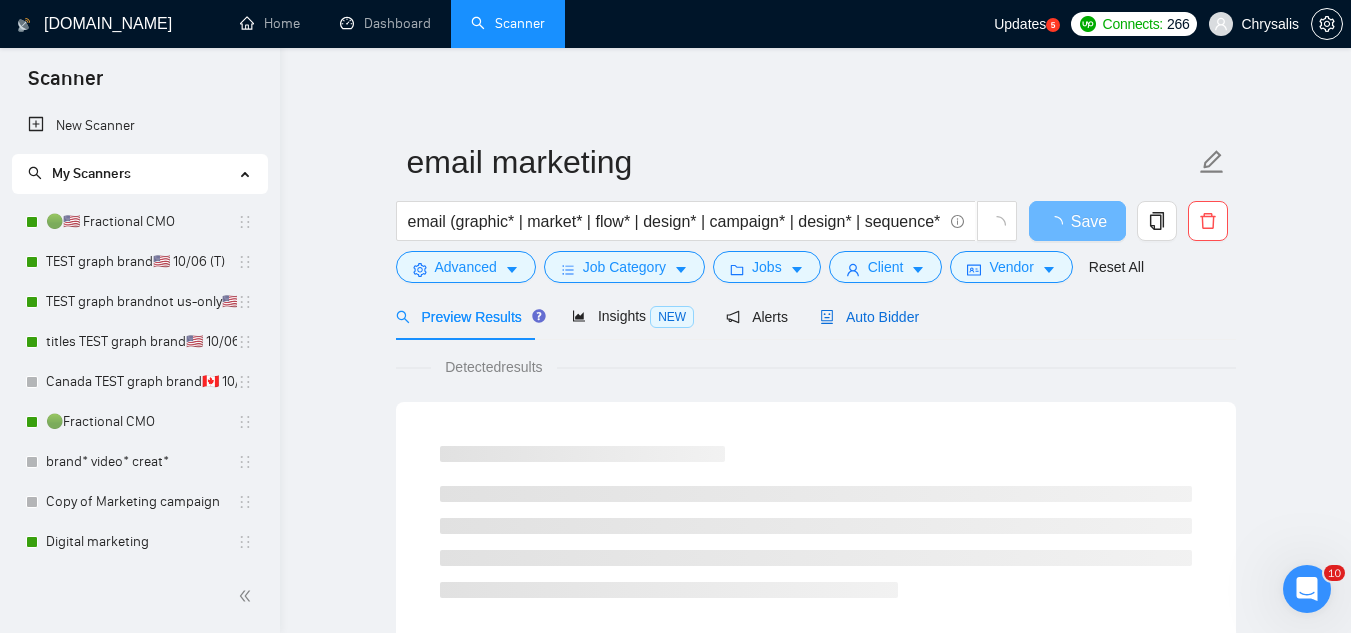 click on "Auto Bidder" at bounding box center (869, 317) 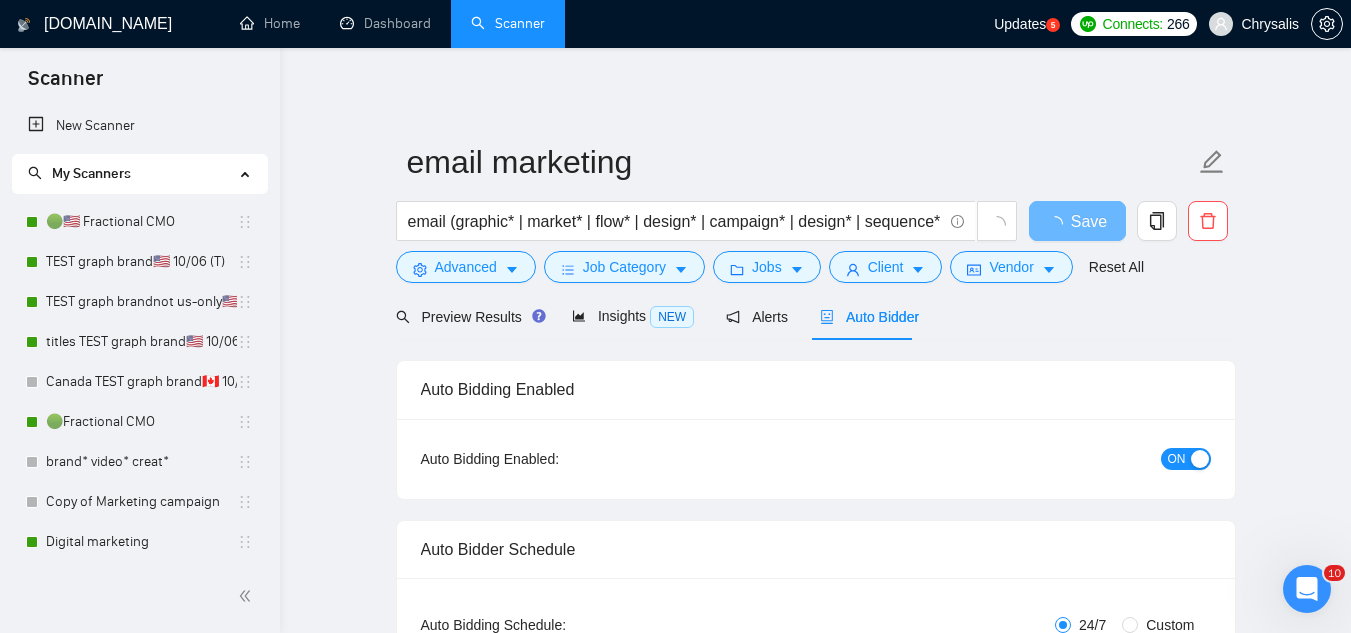 type 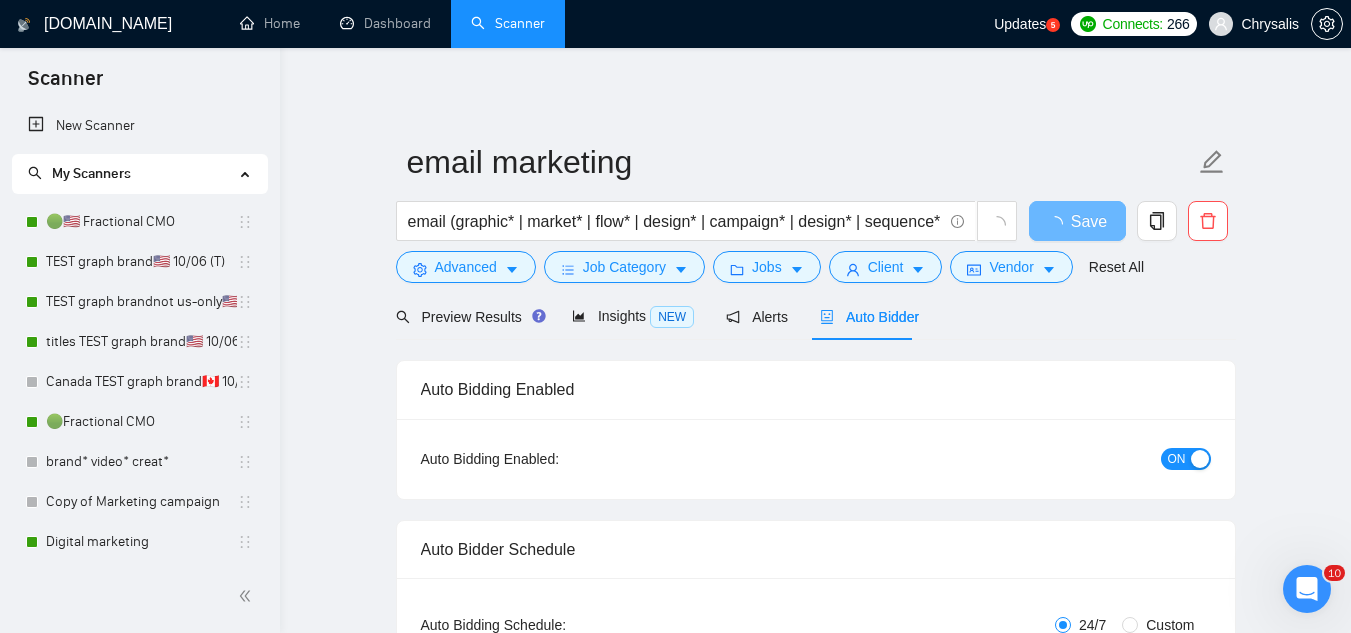 radio on "false" 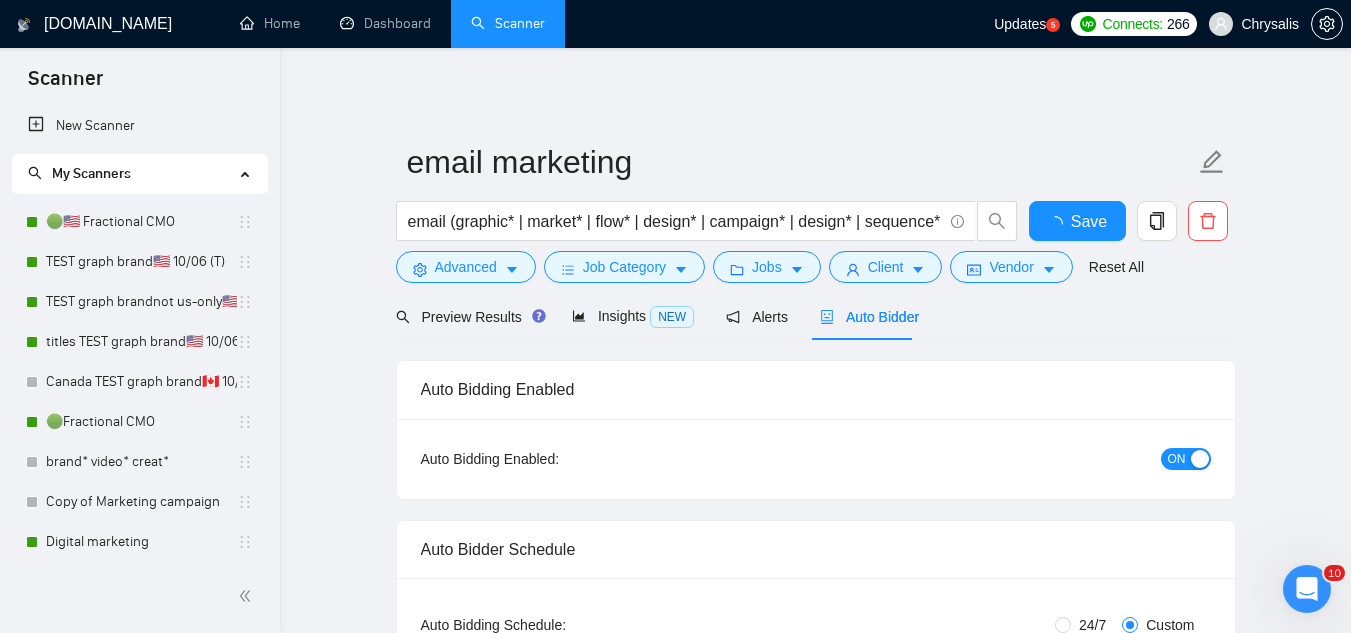 type 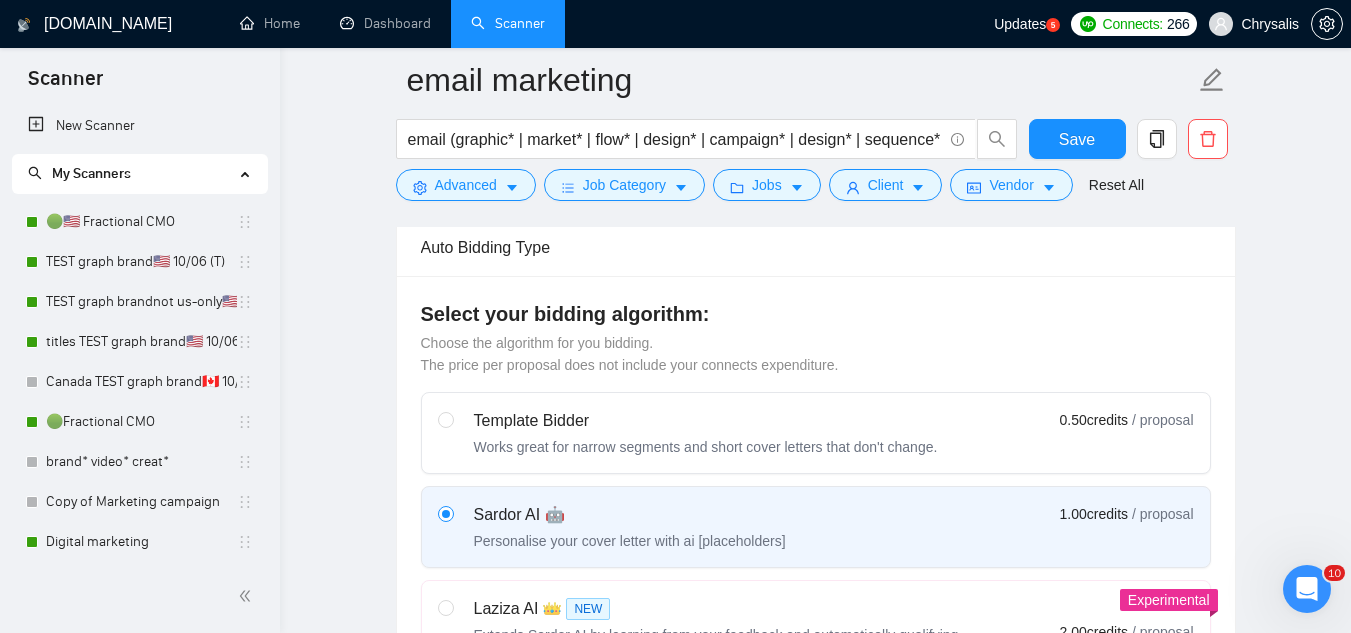 scroll, scrollTop: 700, scrollLeft: 0, axis: vertical 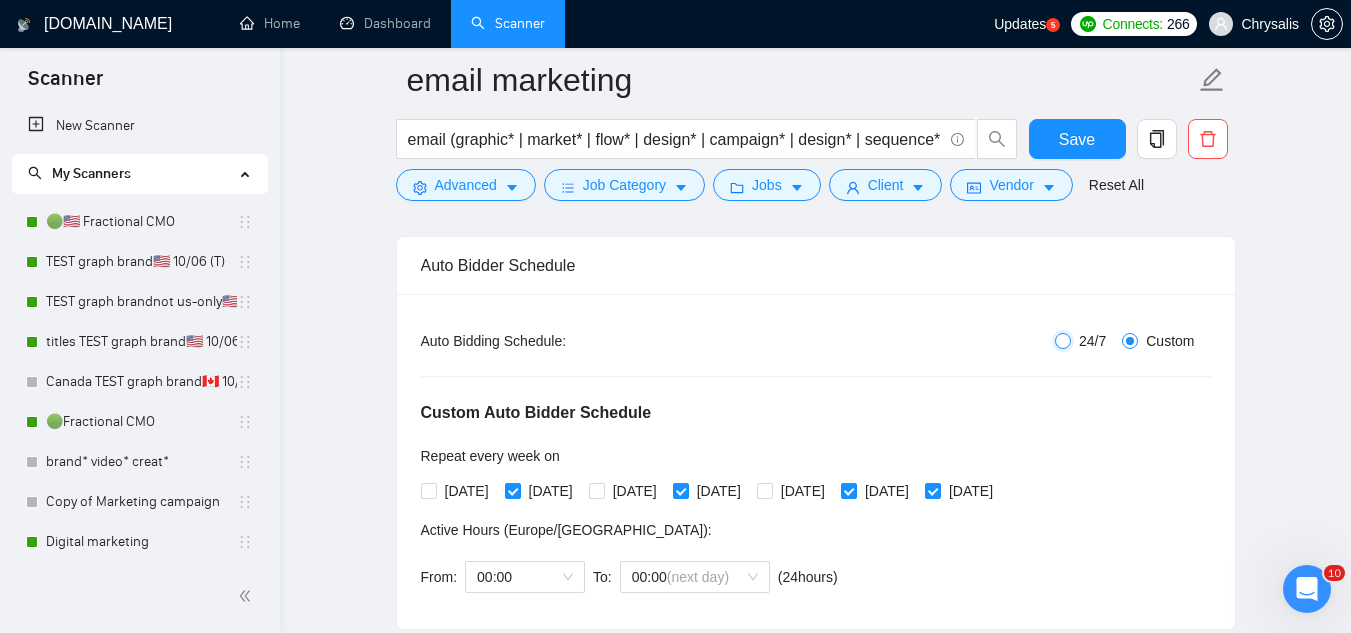 click on "24/7" at bounding box center (1063, 341) 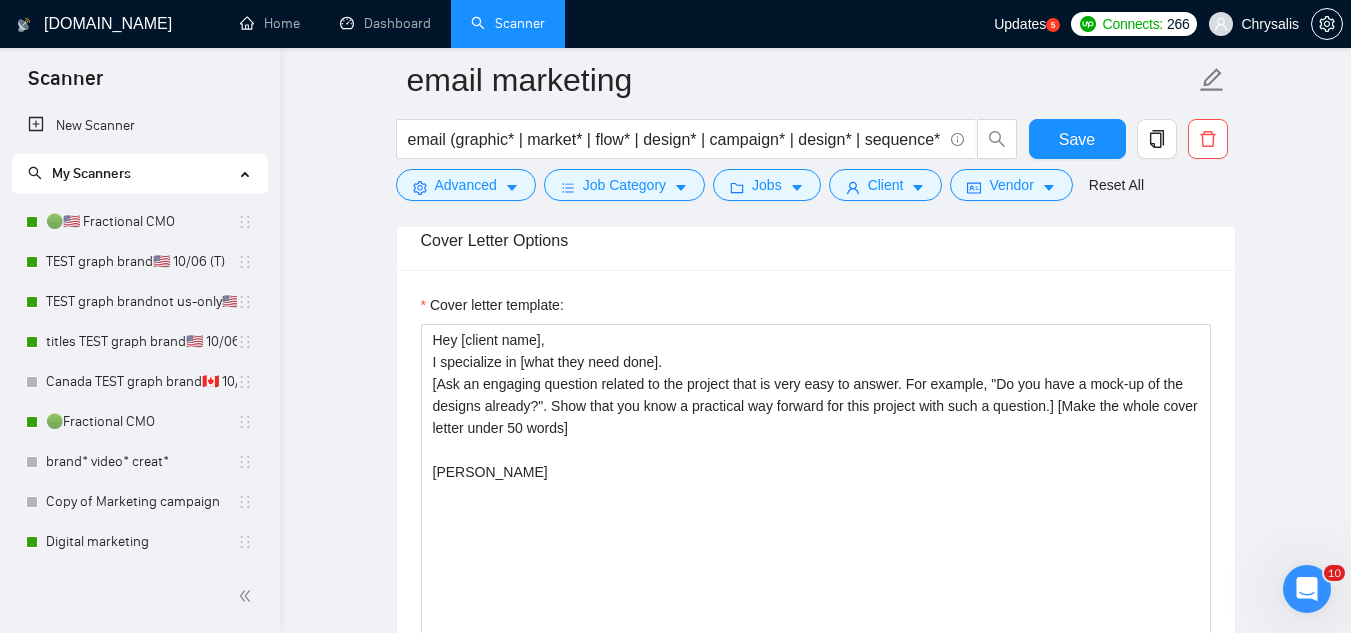 scroll, scrollTop: 1700, scrollLeft: 0, axis: vertical 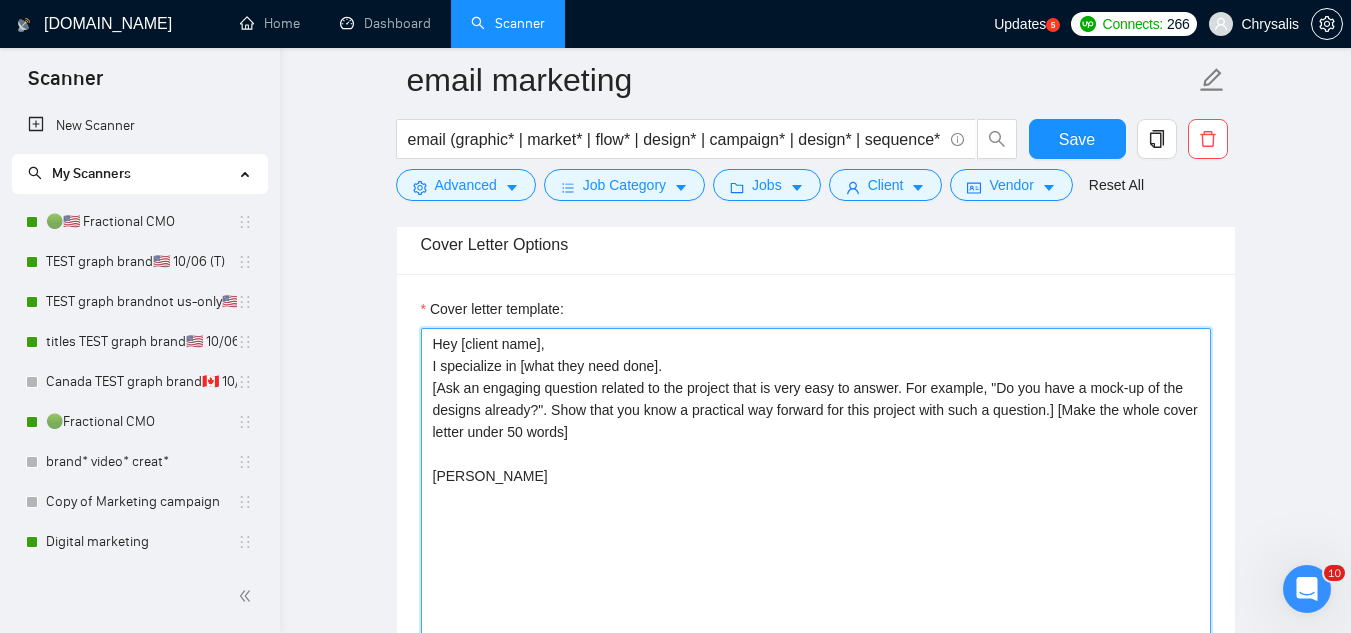 click on "Hey [client name],
I specialize in [what they need done].
[Ask an engaging question related to the project that is very easy to answer. For example, "Do you have a mock-up of the designs already?". Show that you know a practical way forward for this project with such a question.] [Make the whole cover letter under 50 words]
[PERSON_NAME]" at bounding box center [816, 553] 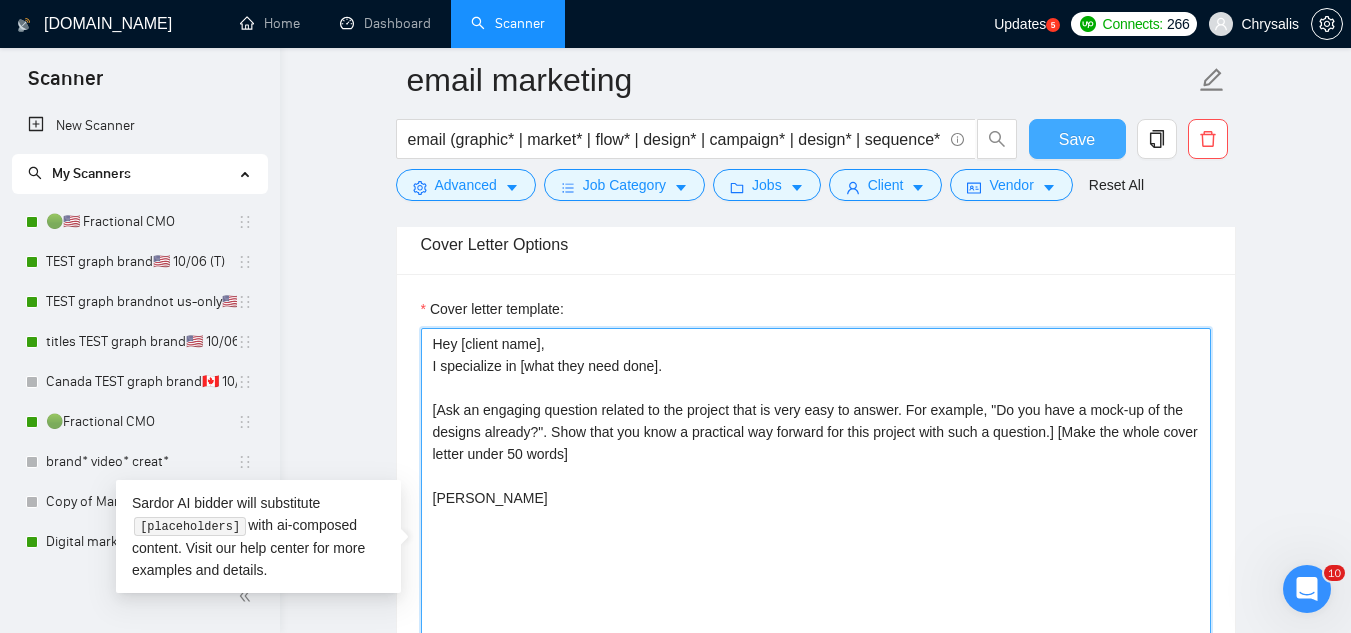 type on "Hey [client name],
I specialize in [what they need done].
[Ask an engaging question related to the project that is very easy to answer. For example, "Do you have a mock-up of the designs already?". Show that you know a practical way forward for this project with such a question.] [Make the whole cover letter under 50 words]
[PERSON_NAME]" 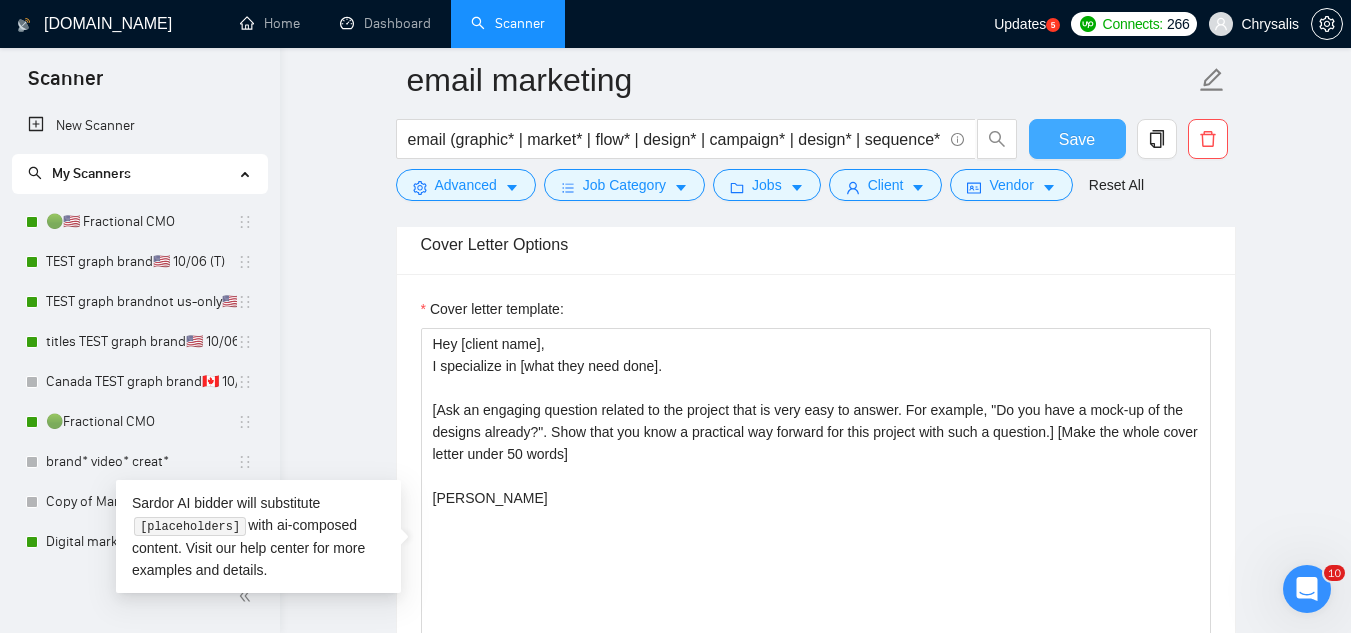 click on "Save" at bounding box center (1077, 139) 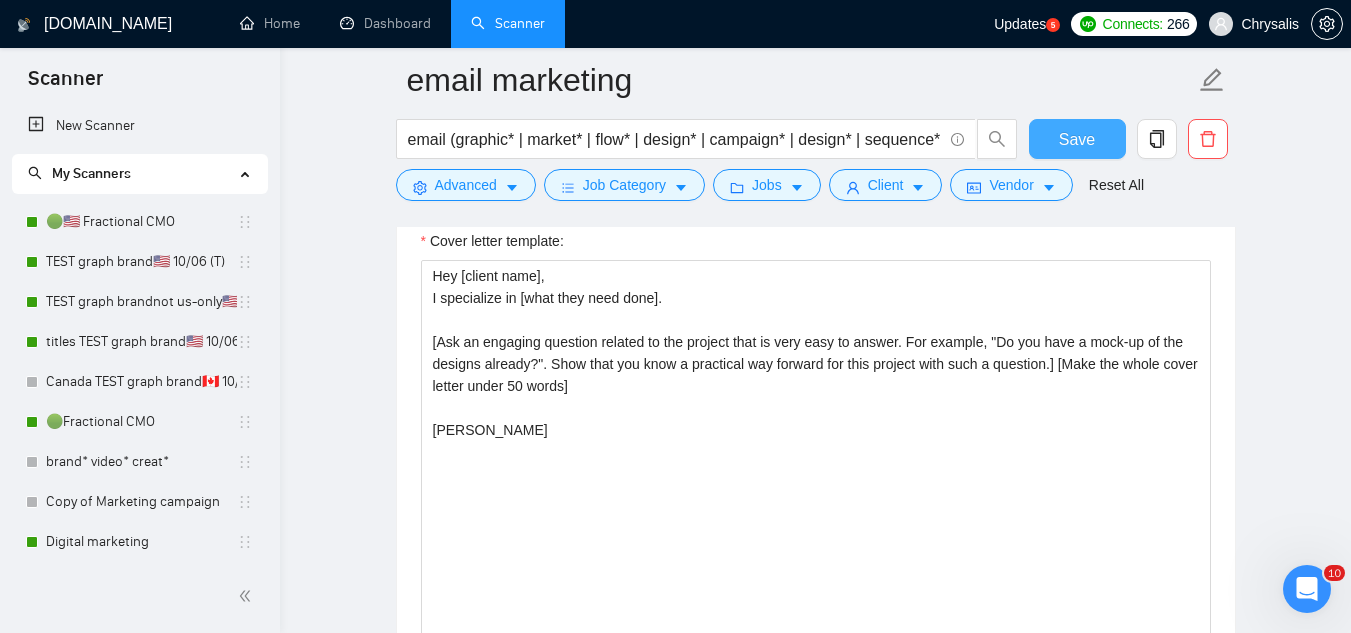 type 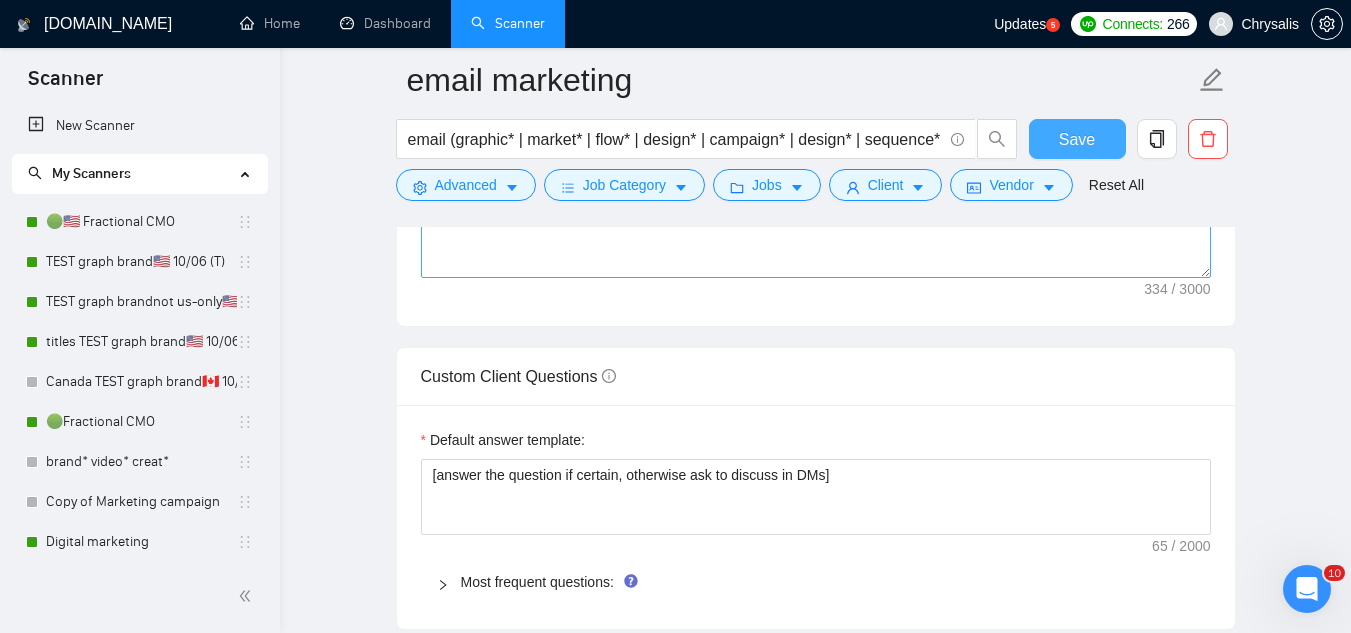 scroll, scrollTop: 2500, scrollLeft: 0, axis: vertical 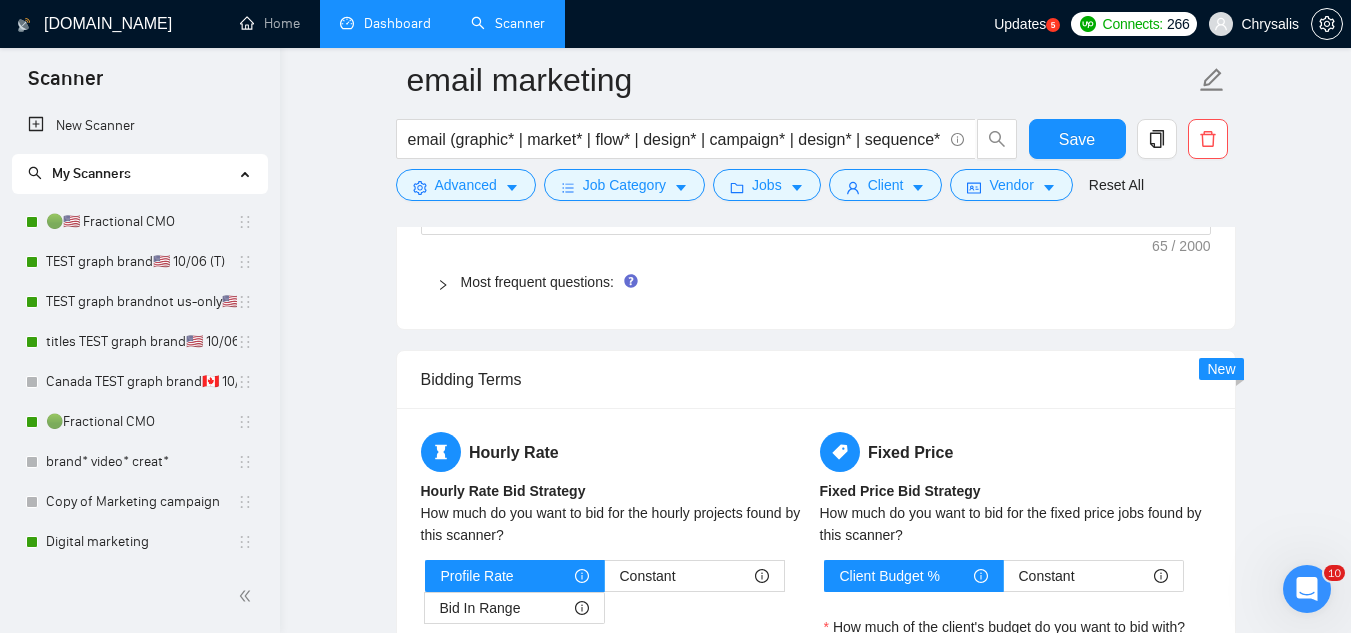 click on "Dashboard" at bounding box center (385, 23) 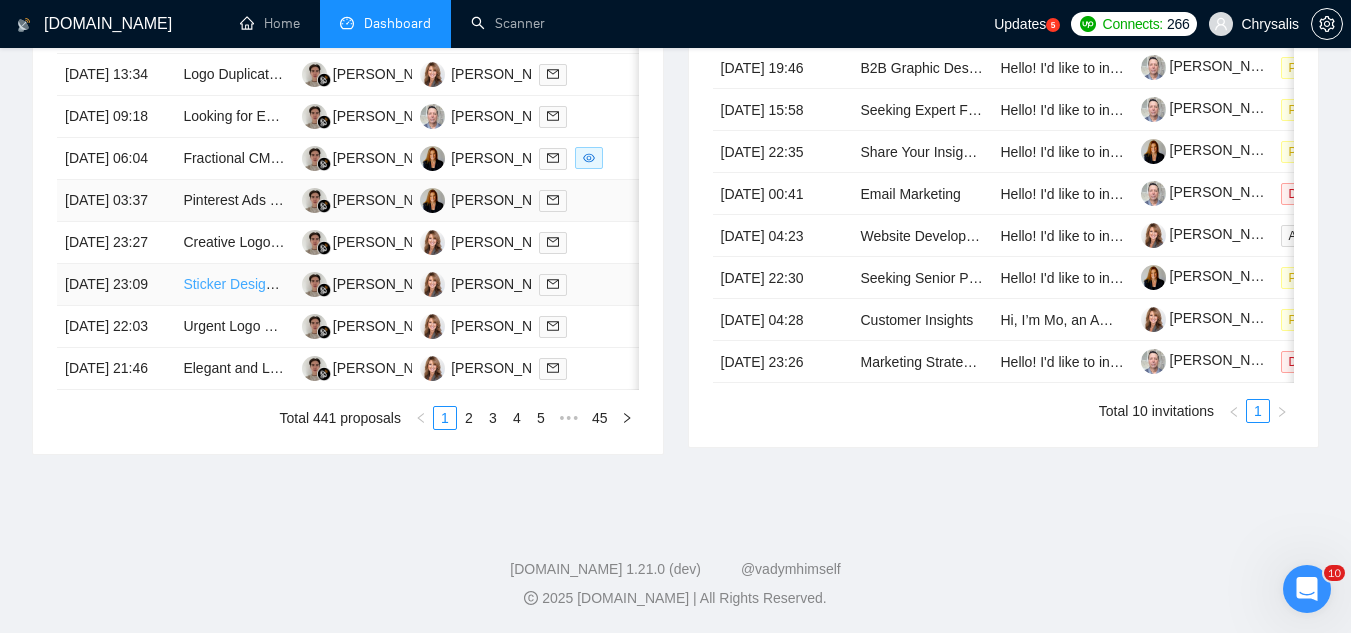 scroll, scrollTop: 1100, scrollLeft: 0, axis: vertical 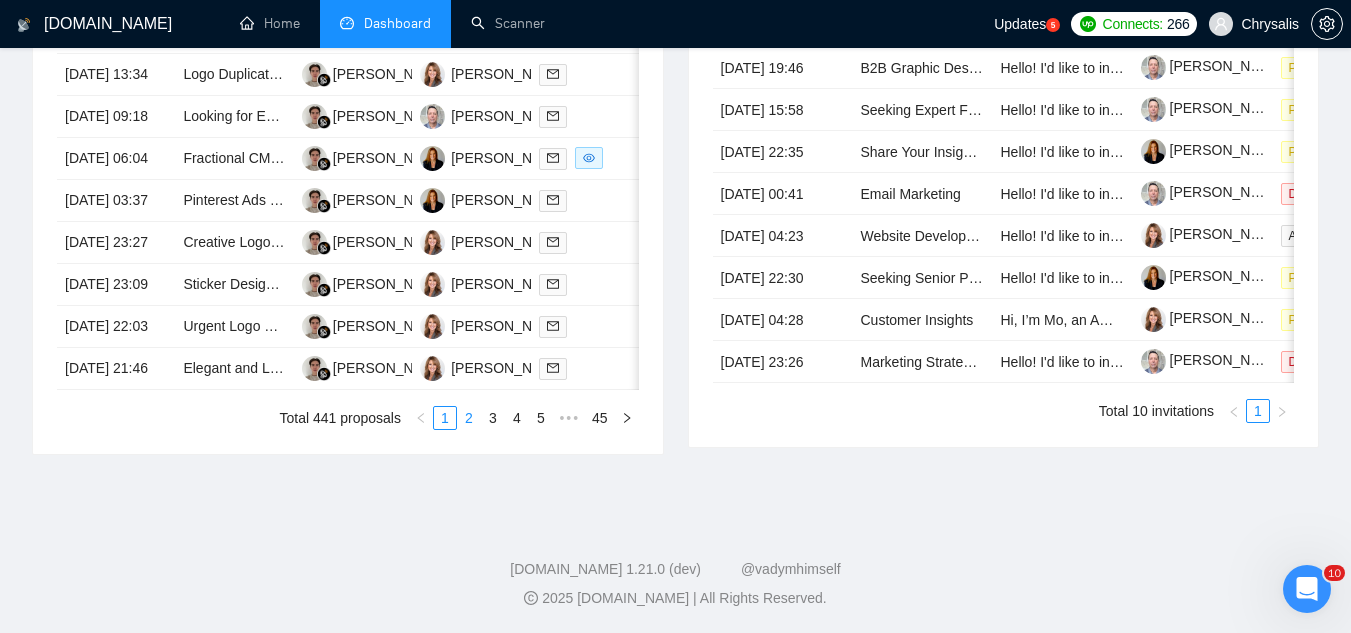 click on "2" at bounding box center [469, 418] 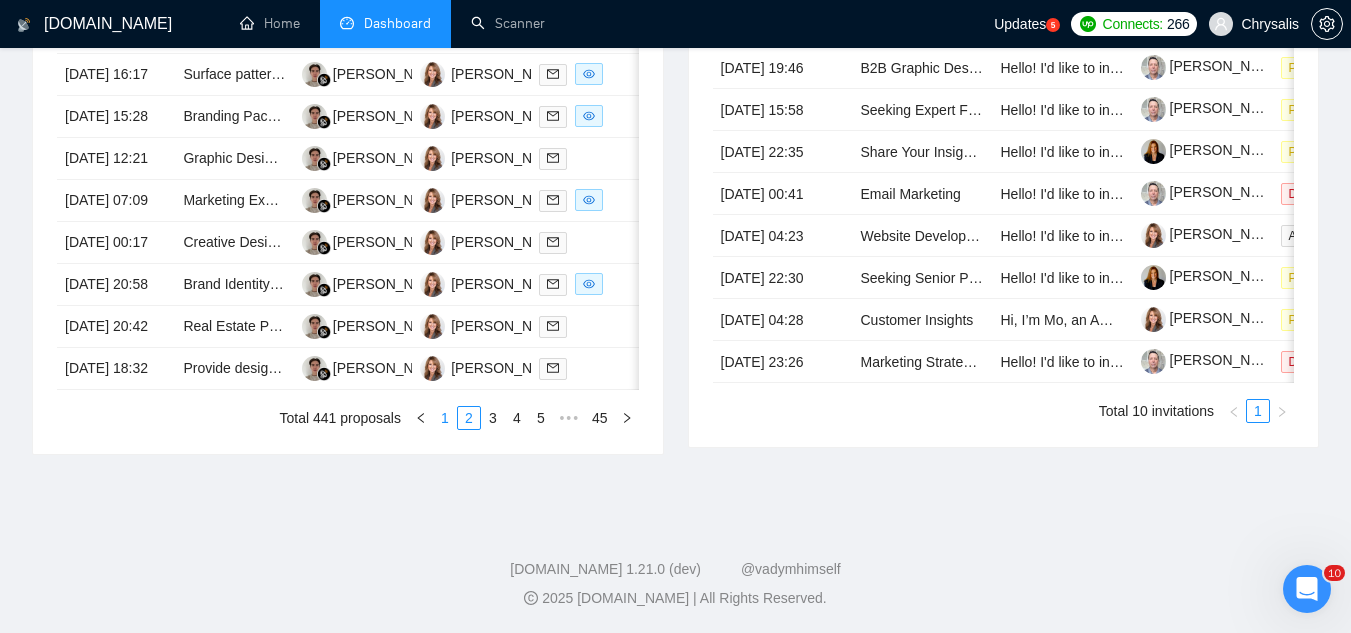 click on "1" at bounding box center [445, 418] 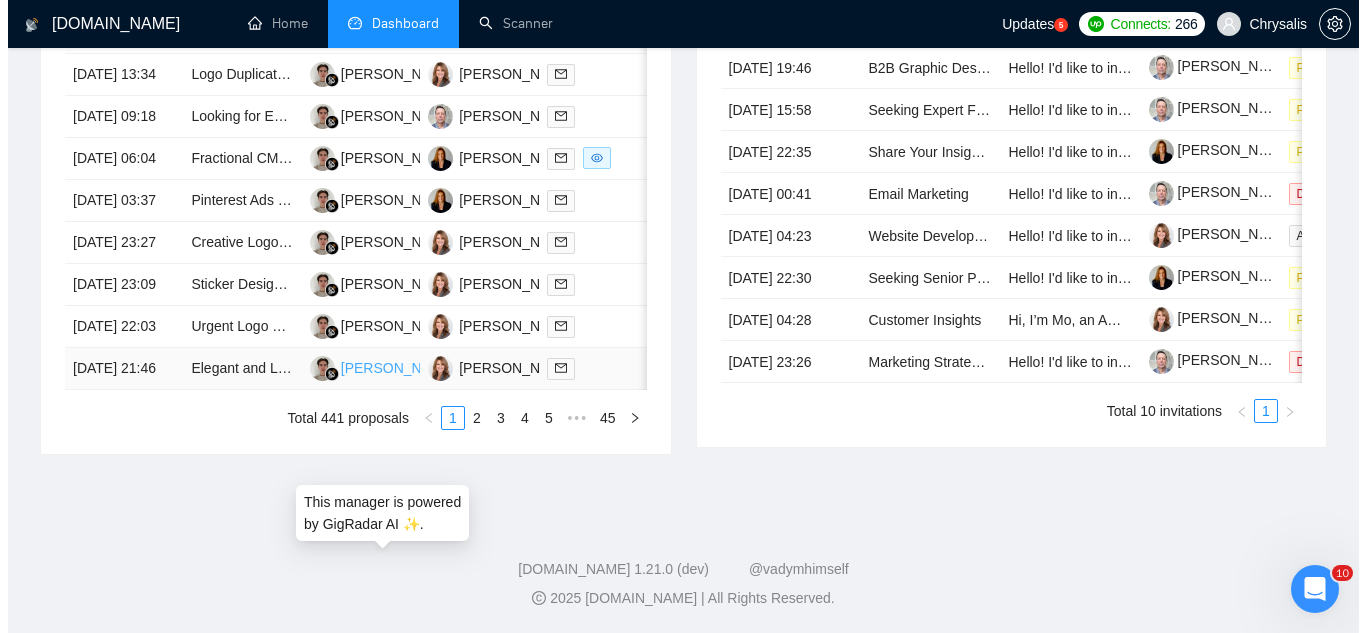 scroll, scrollTop: 1000, scrollLeft: 0, axis: vertical 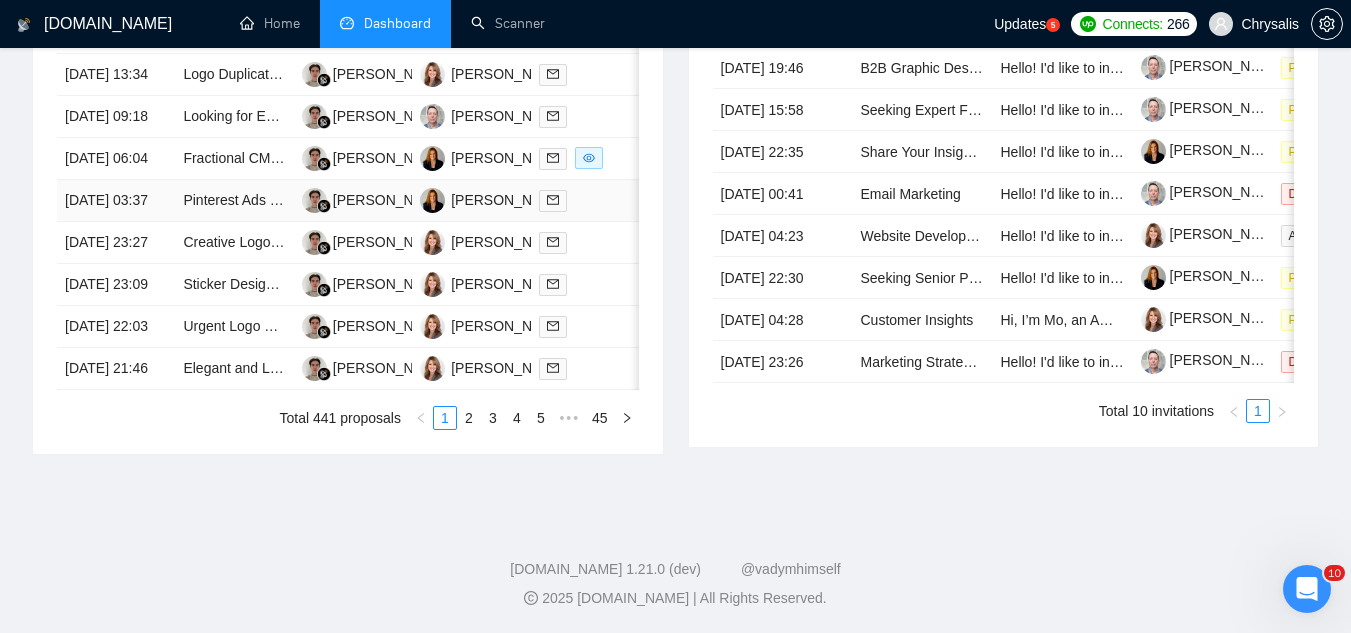 click on "Pinterest Ads Expert  Marketer needed for a premier client" at bounding box center [234, 201] 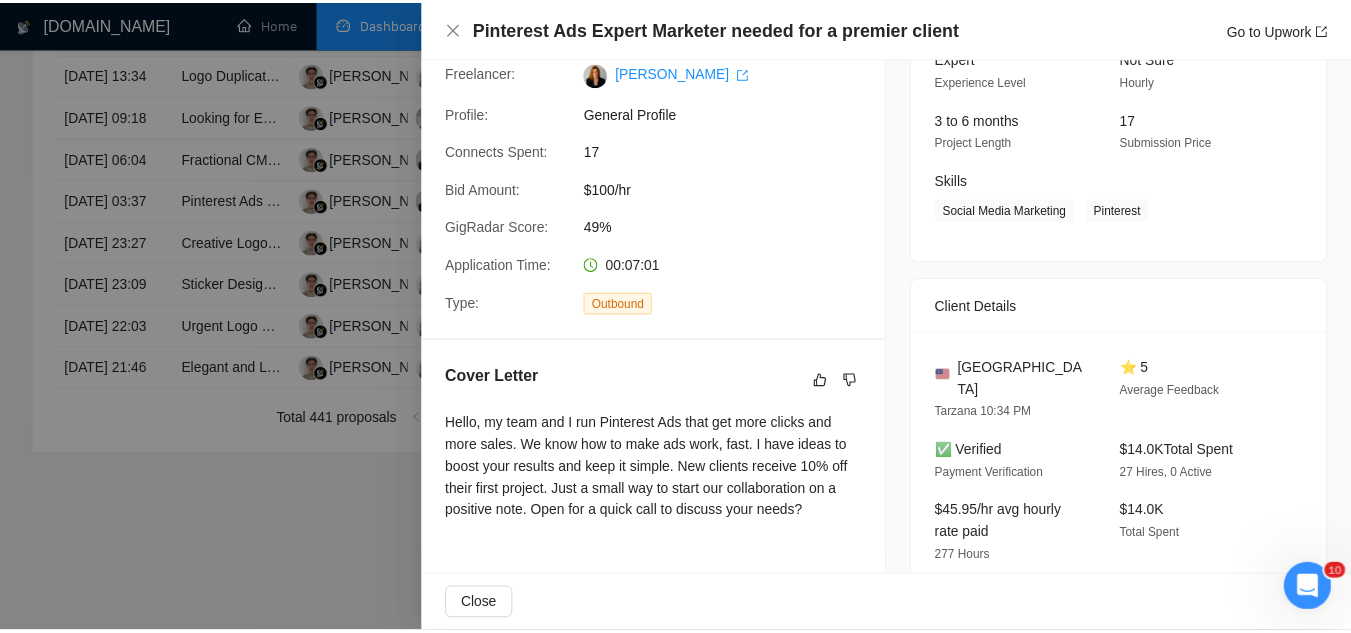 scroll, scrollTop: 500, scrollLeft: 0, axis: vertical 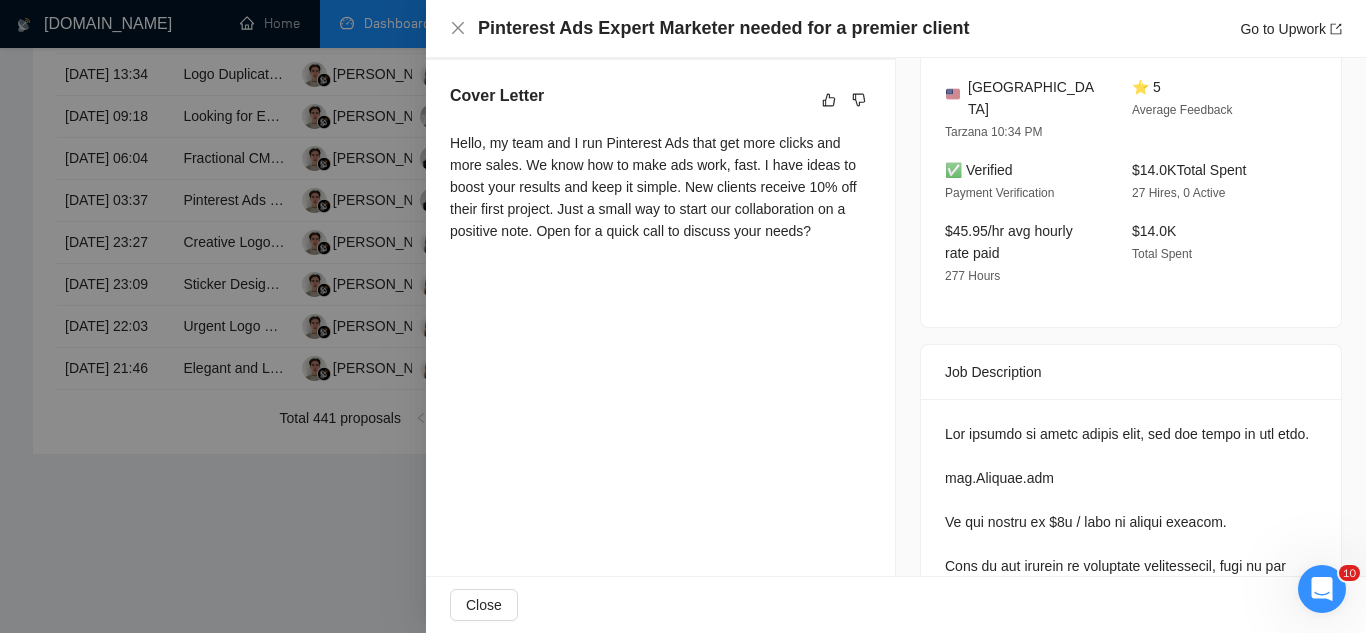 click at bounding box center (683, 316) 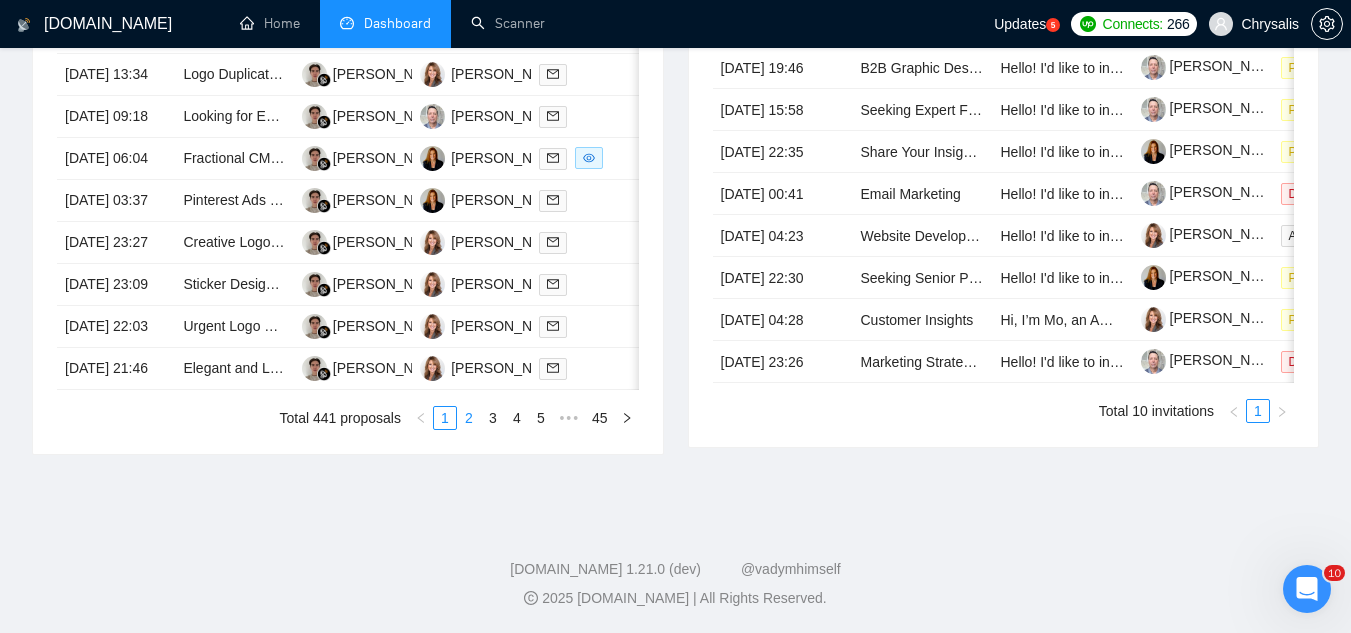 click on "2" at bounding box center [469, 418] 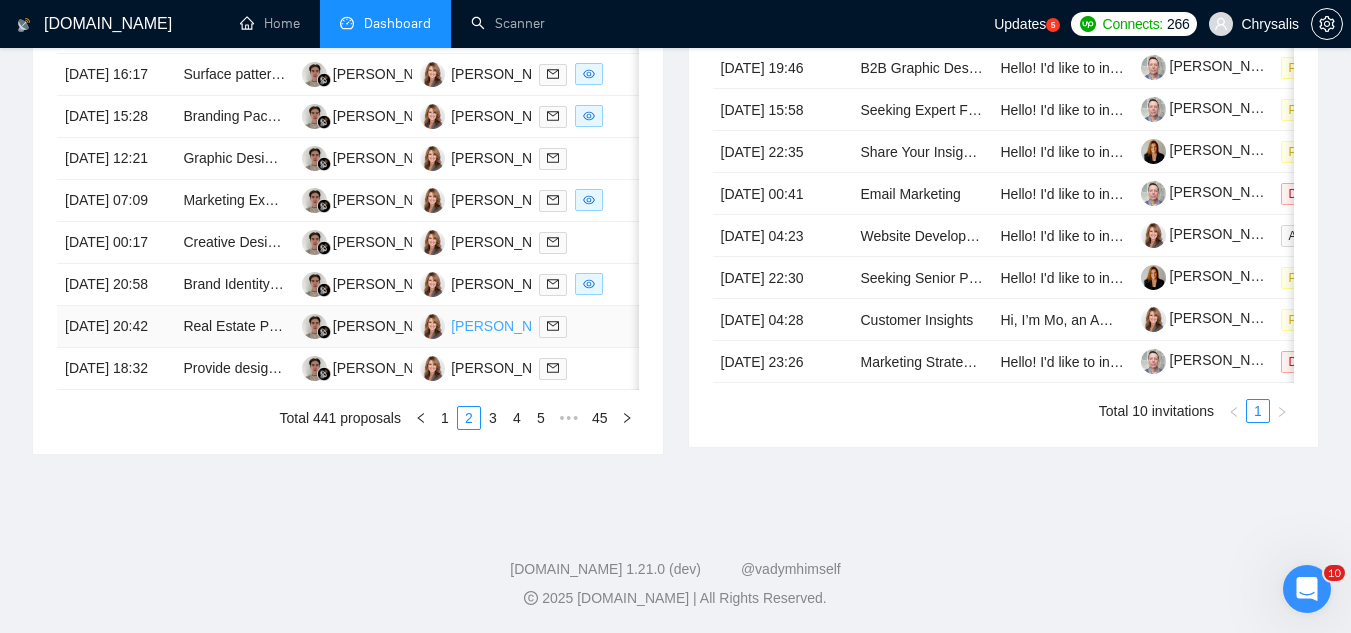 scroll, scrollTop: 1100, scrollLeft: 0, axis: vertical 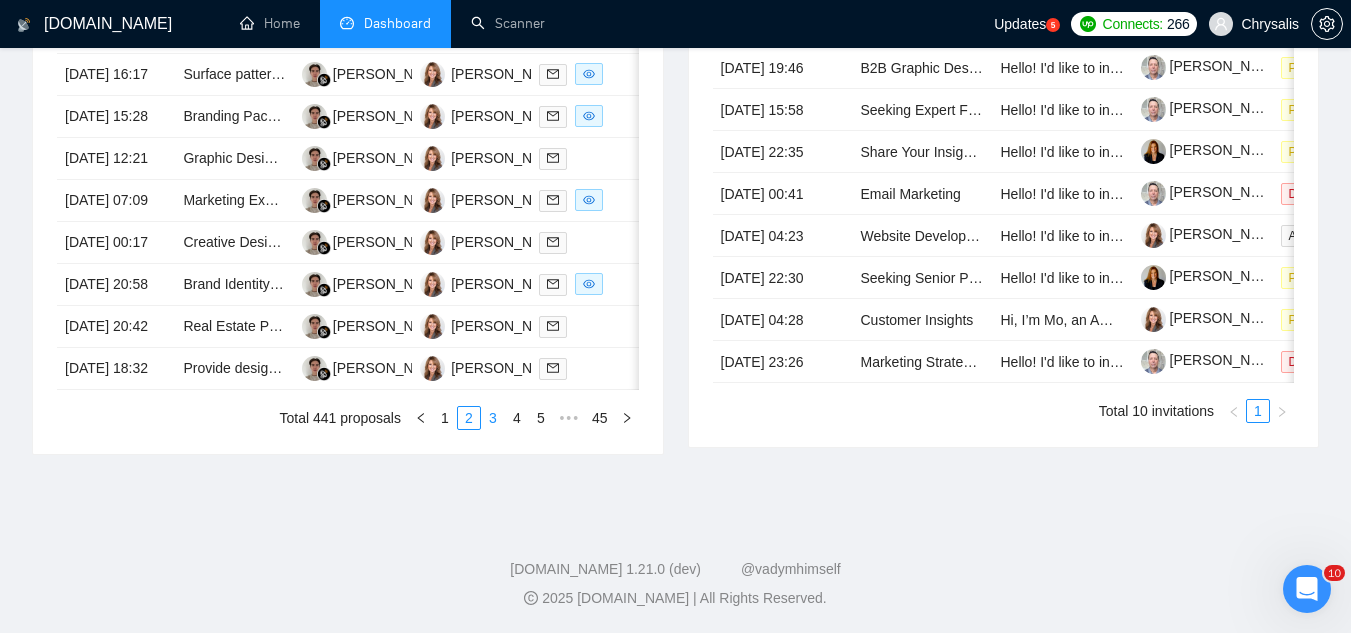 click on "3" at bounding box center [493, 418] 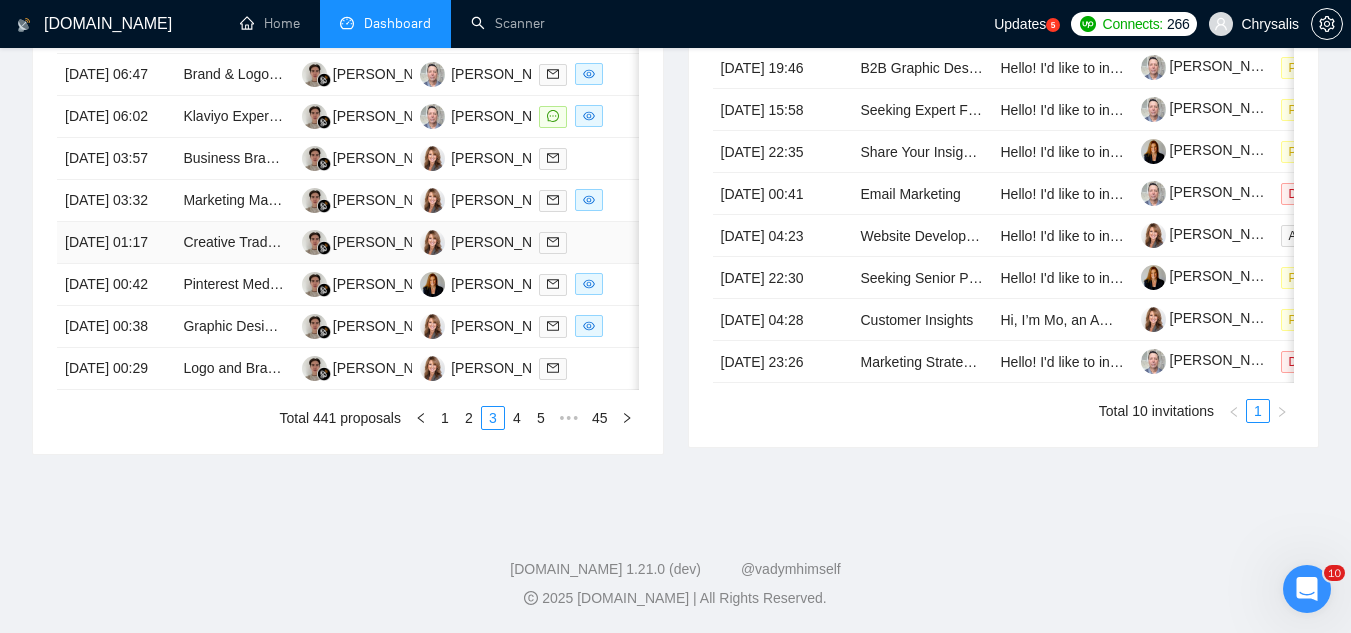 scroll, scrollTop: 1100, scrollLeft: 0, axis: vertical 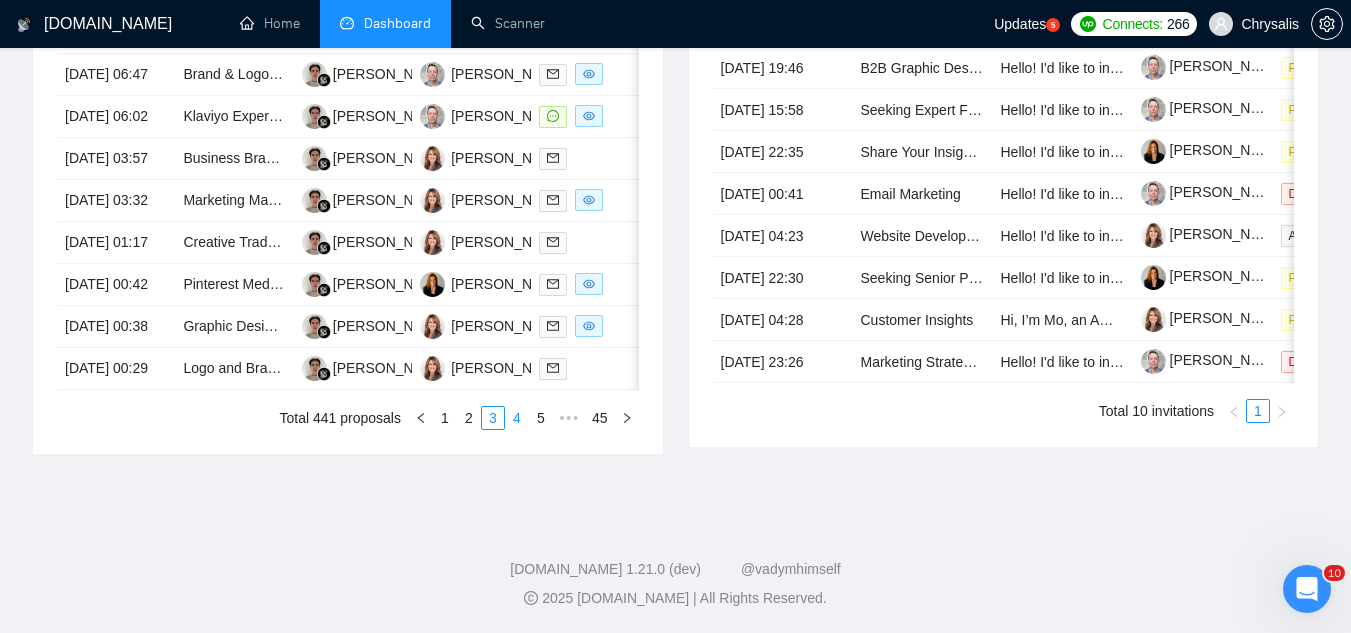click on "4" at bounding box center [517, 418] 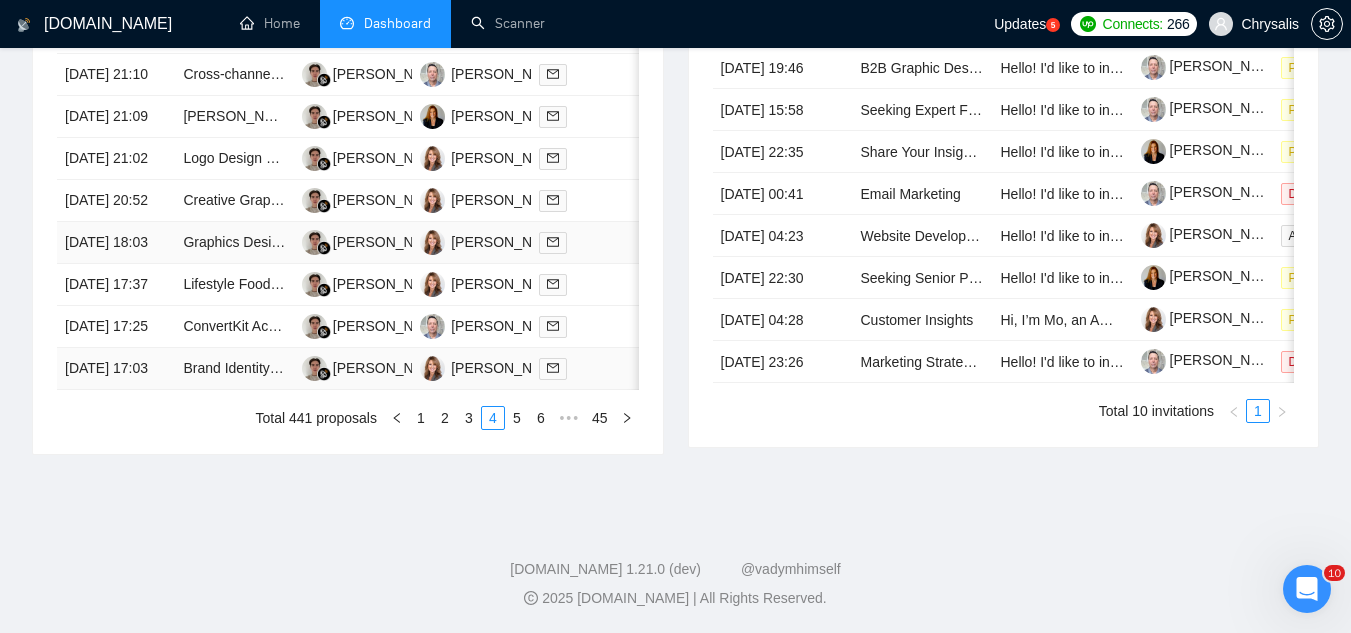 scroll, scrollTop: 1100, scrollLeft: 0, axis: vertical 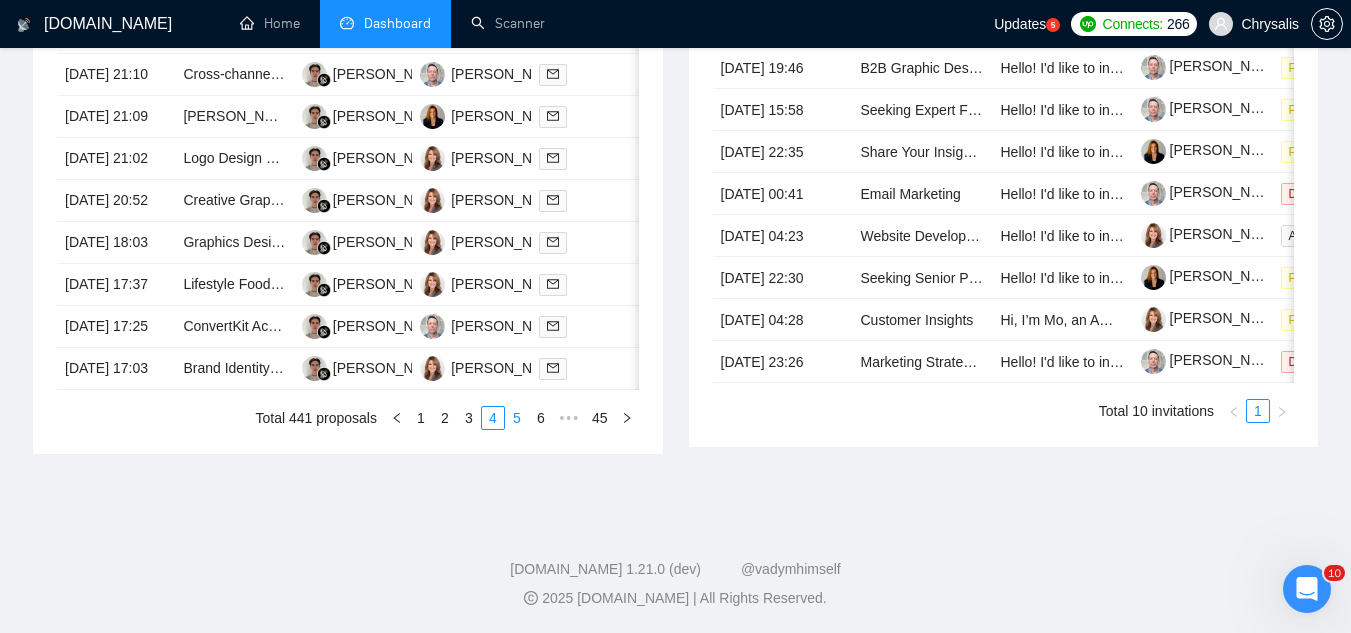 click on "5" at bounding box center [517, 418] 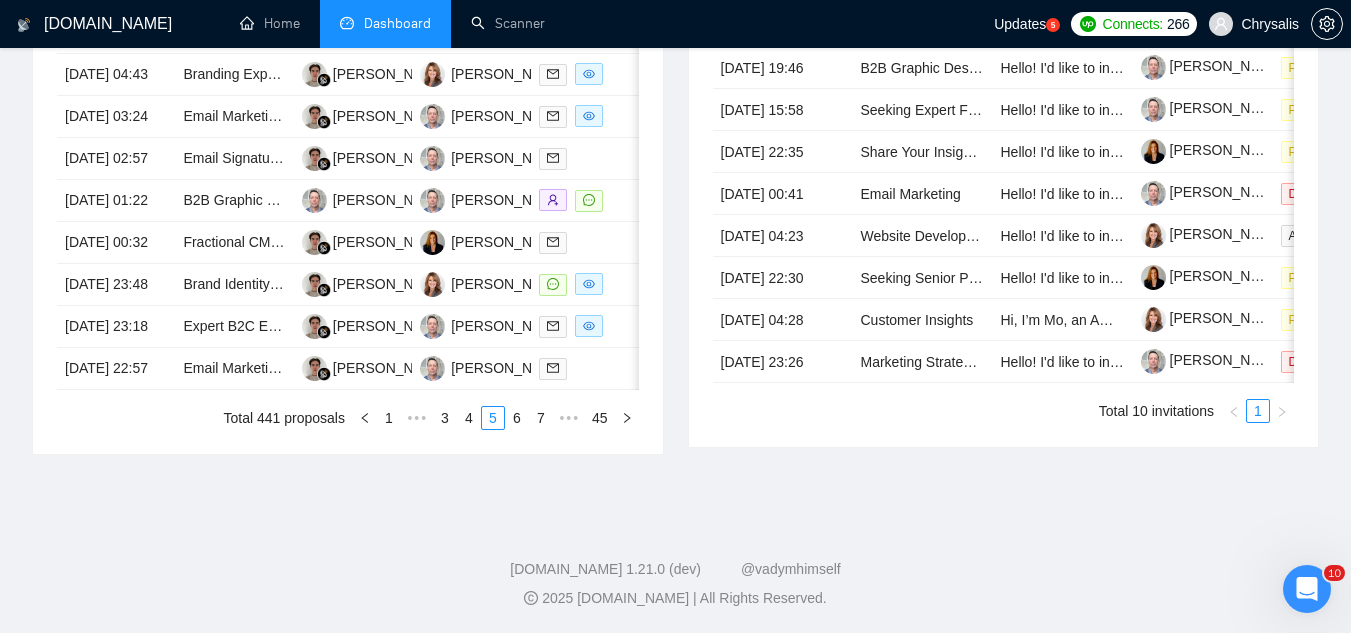 scroll, scrollTop: 1100, scrollLeft: 0, axis: vertical 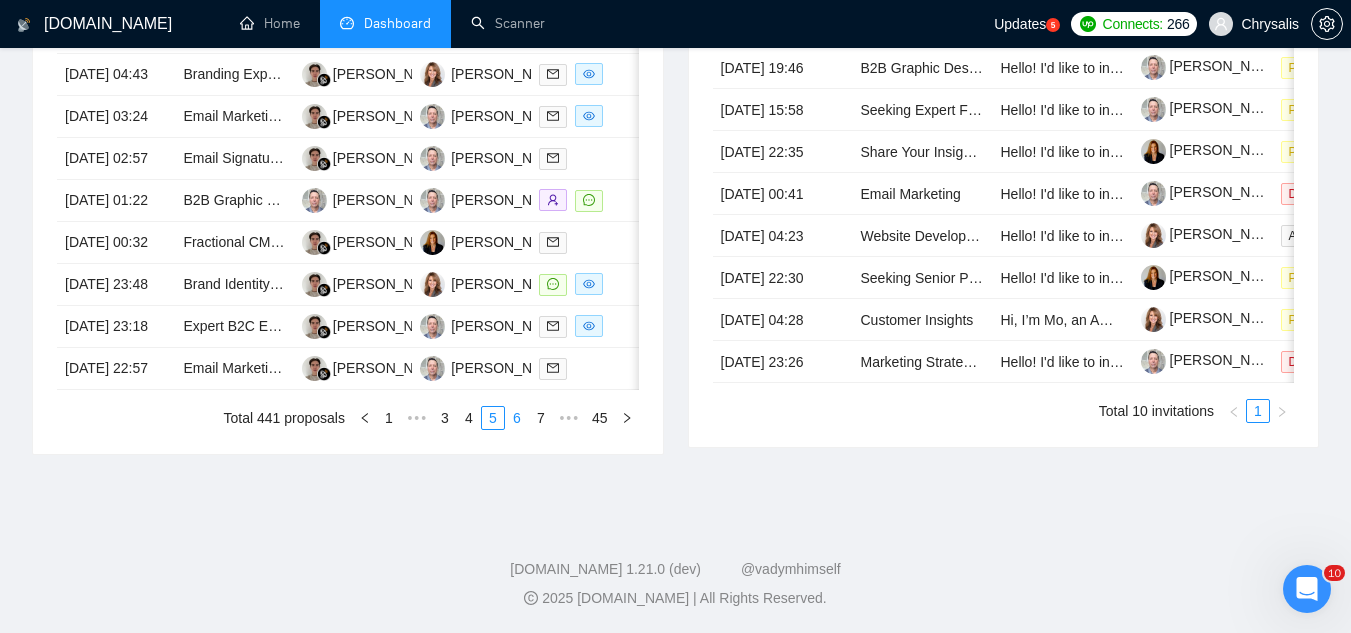 click on "6" at bounding box center [517, 418] 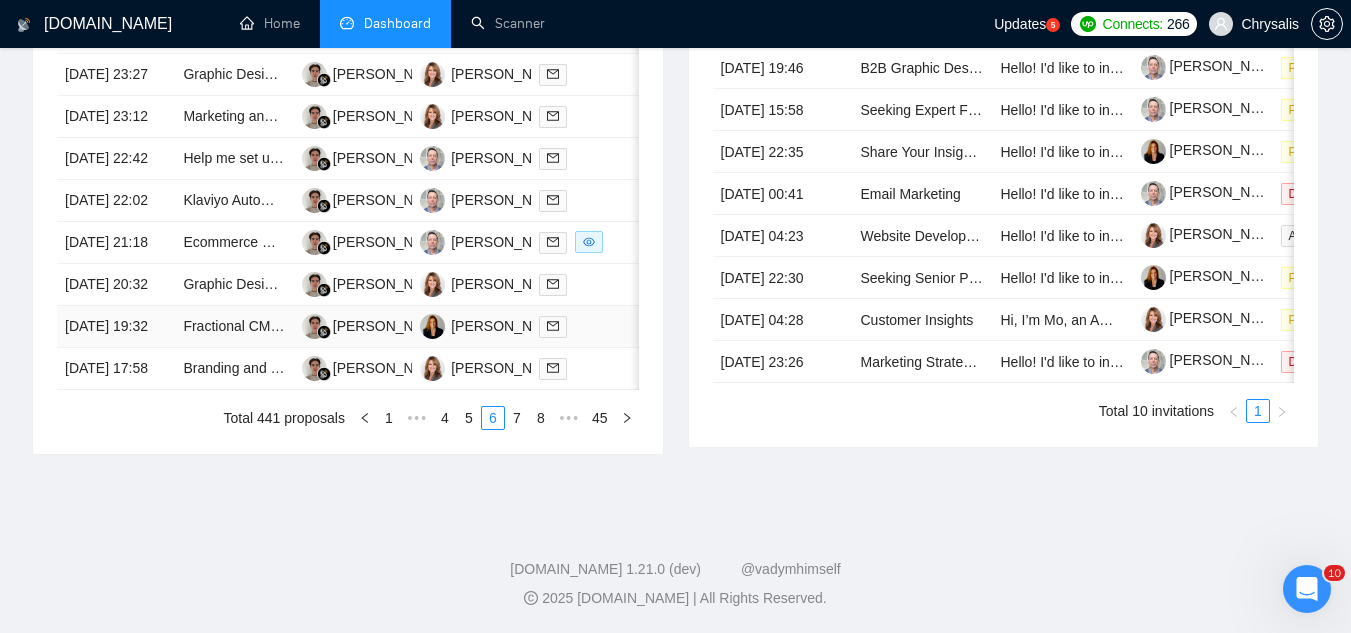 scroll, scrollTop: 1100, scrollLeft: 0, axis: vertical 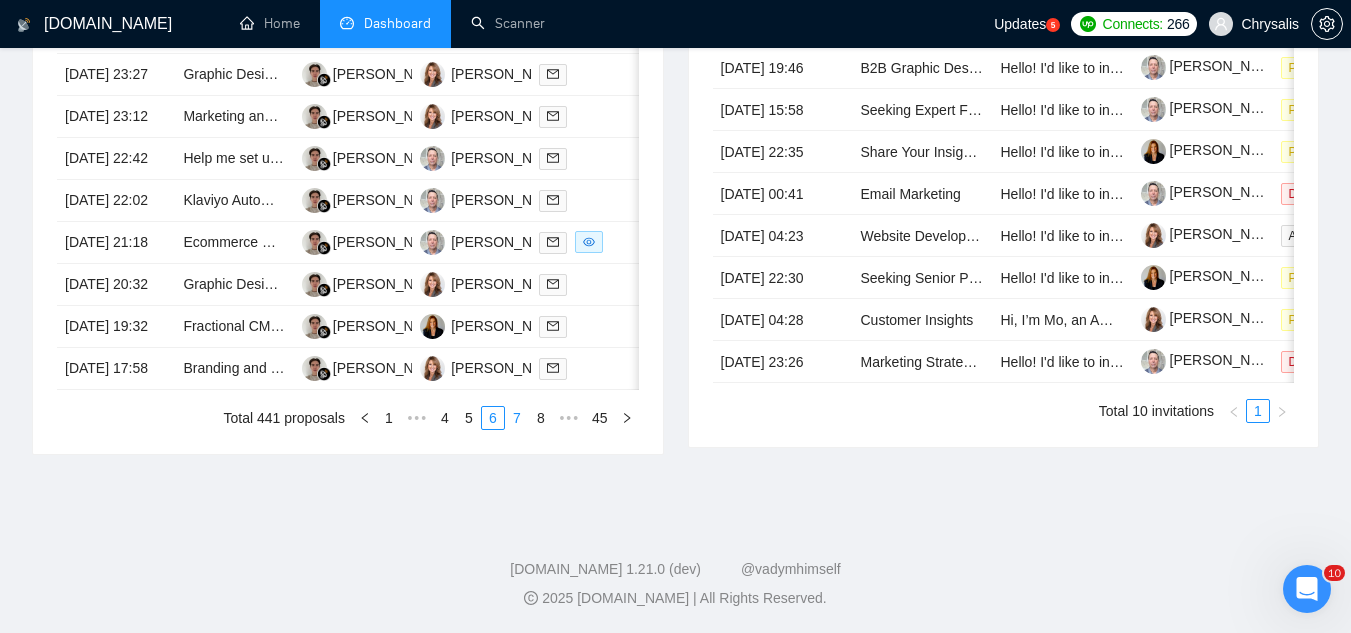 click on "7" at bounding box center (517, 418) 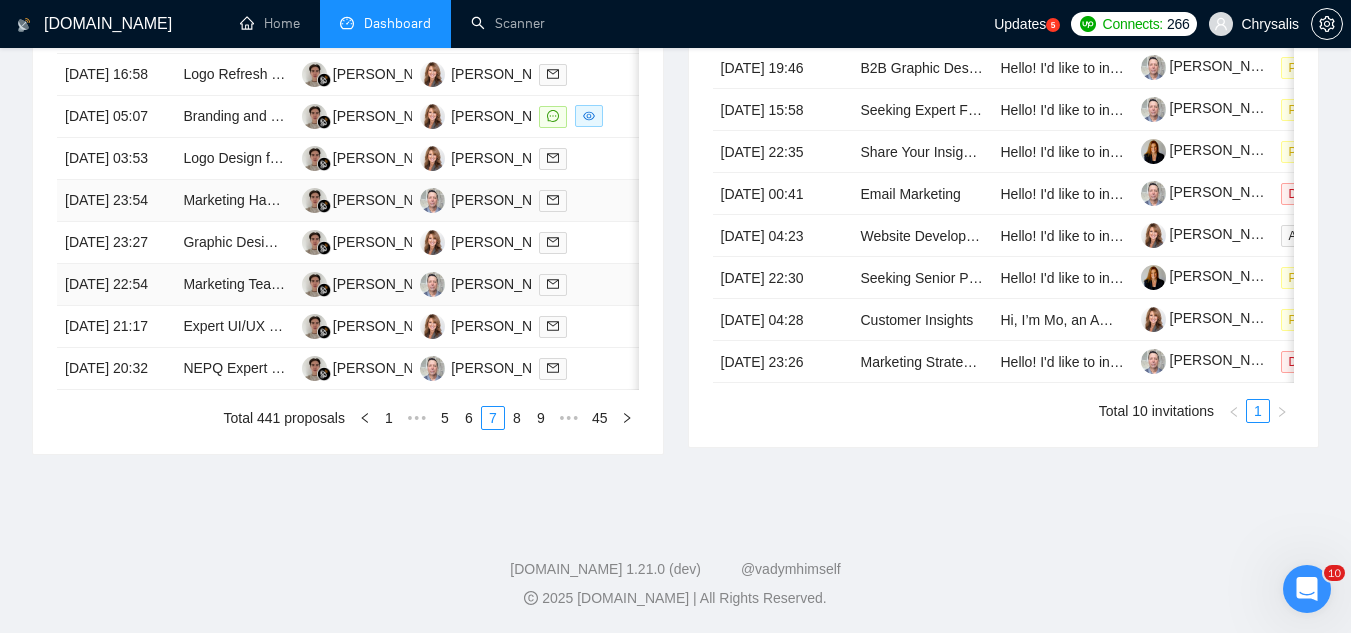 scroll, scrollTop: 1100, scrollLeft: 0, axis: vertical 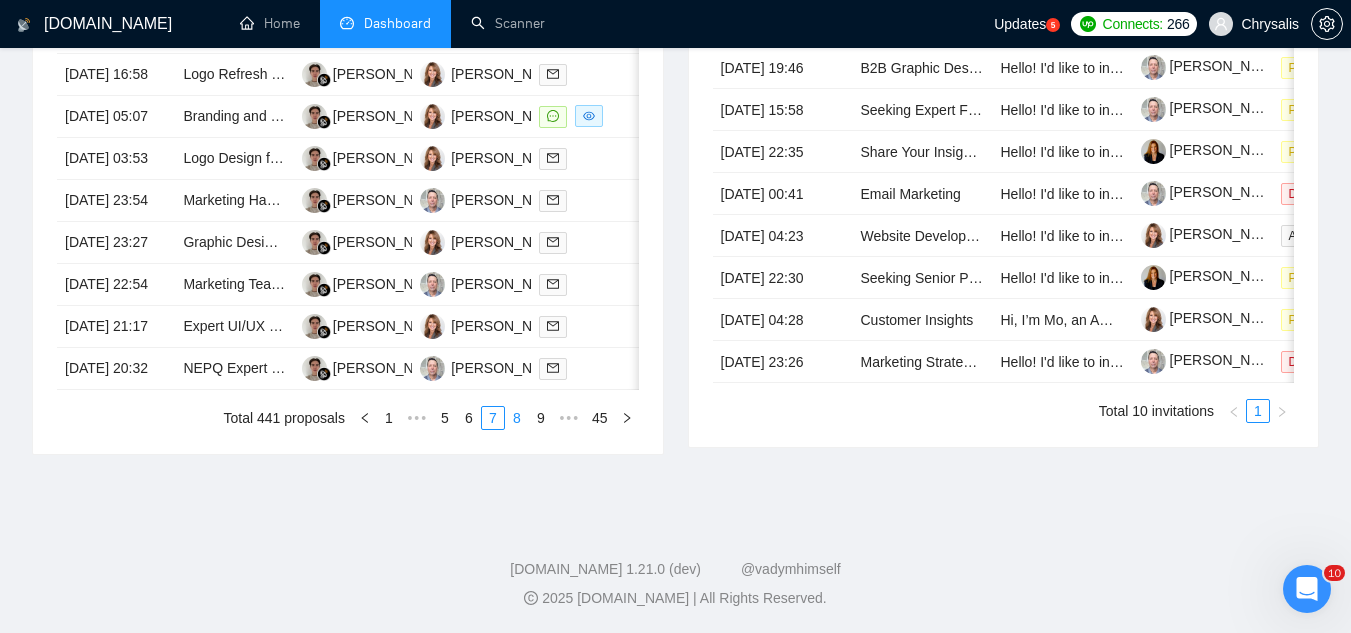 click on "8" at bounding box center [517, 418] 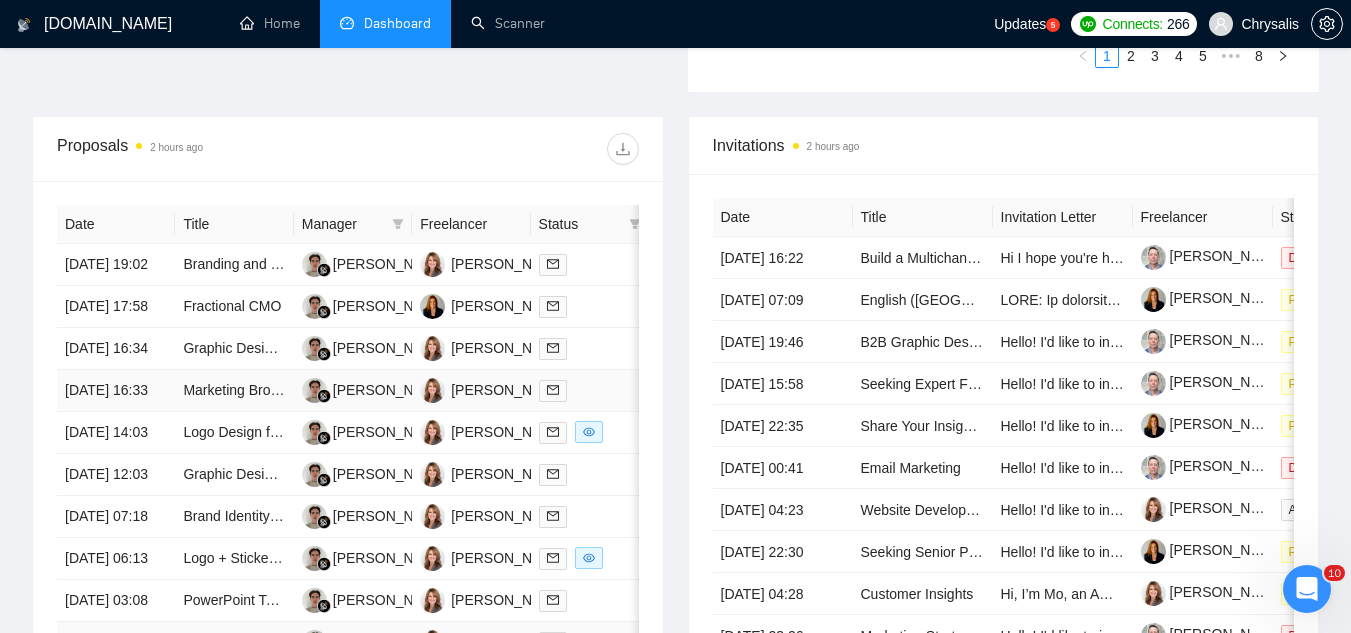 scroll, scrollTop: 800, scrollLeft: 0, axis: vertical 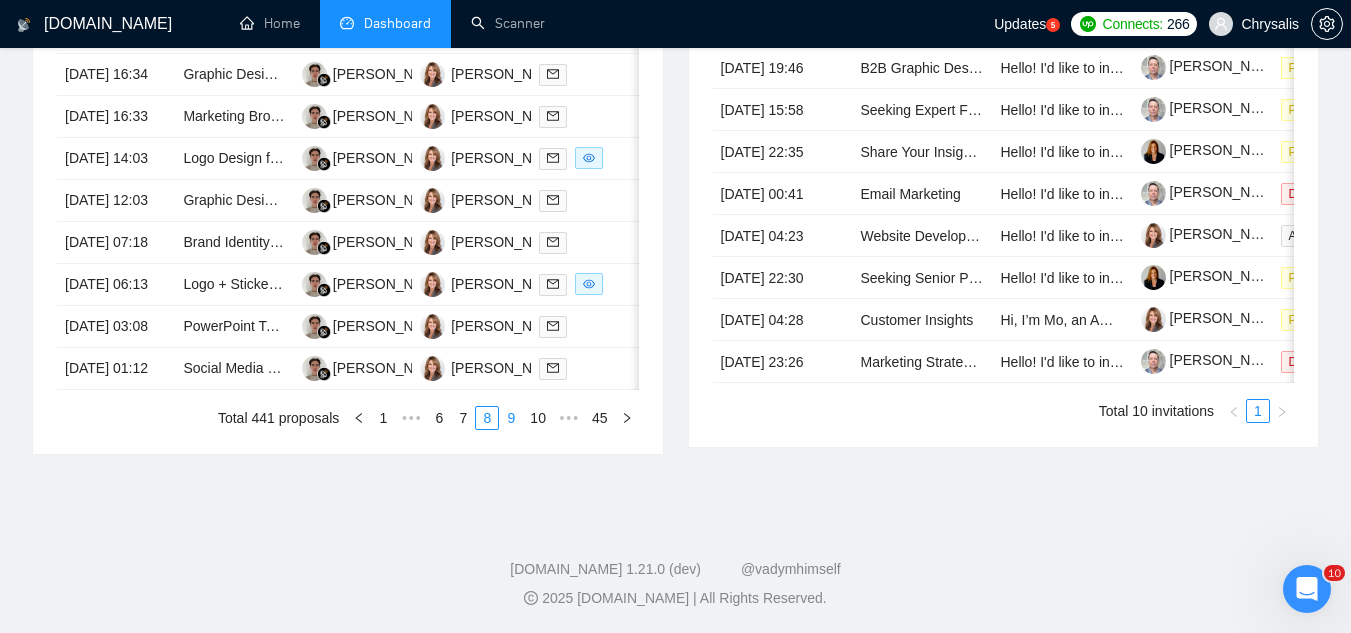 click on "9" at bounding box center [511, 418] 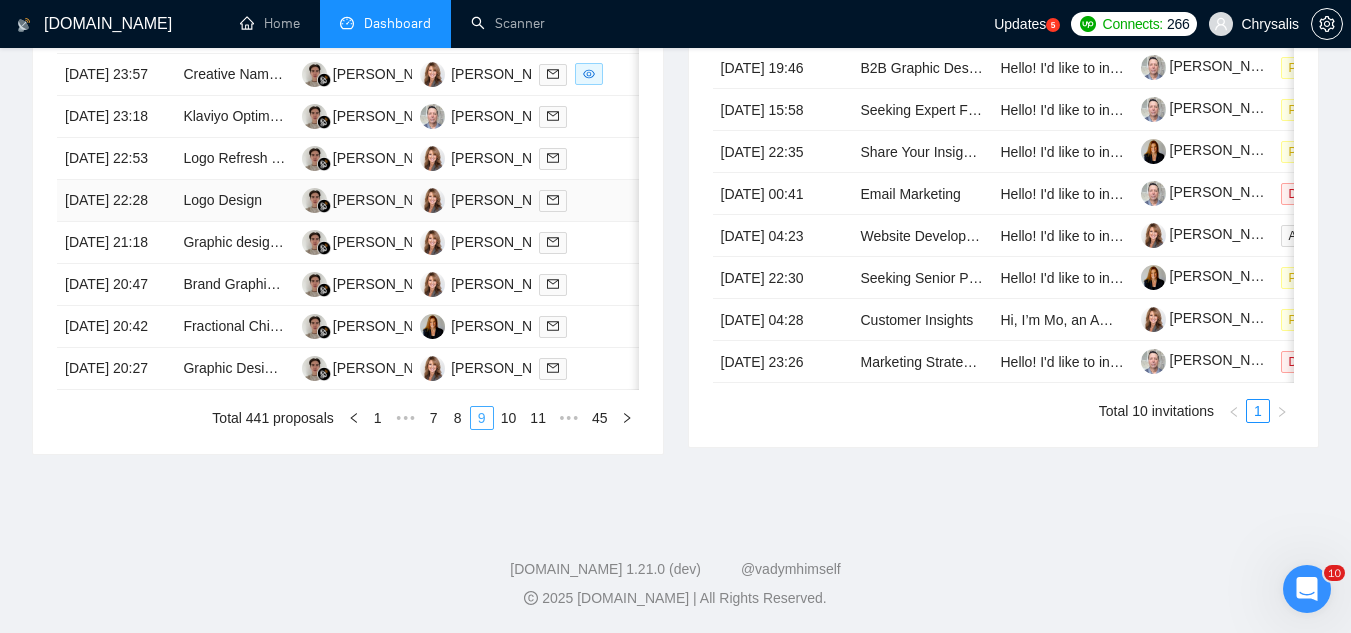 scroll, scrollTop: 1100, scrollLeft: 0, axis: vertical 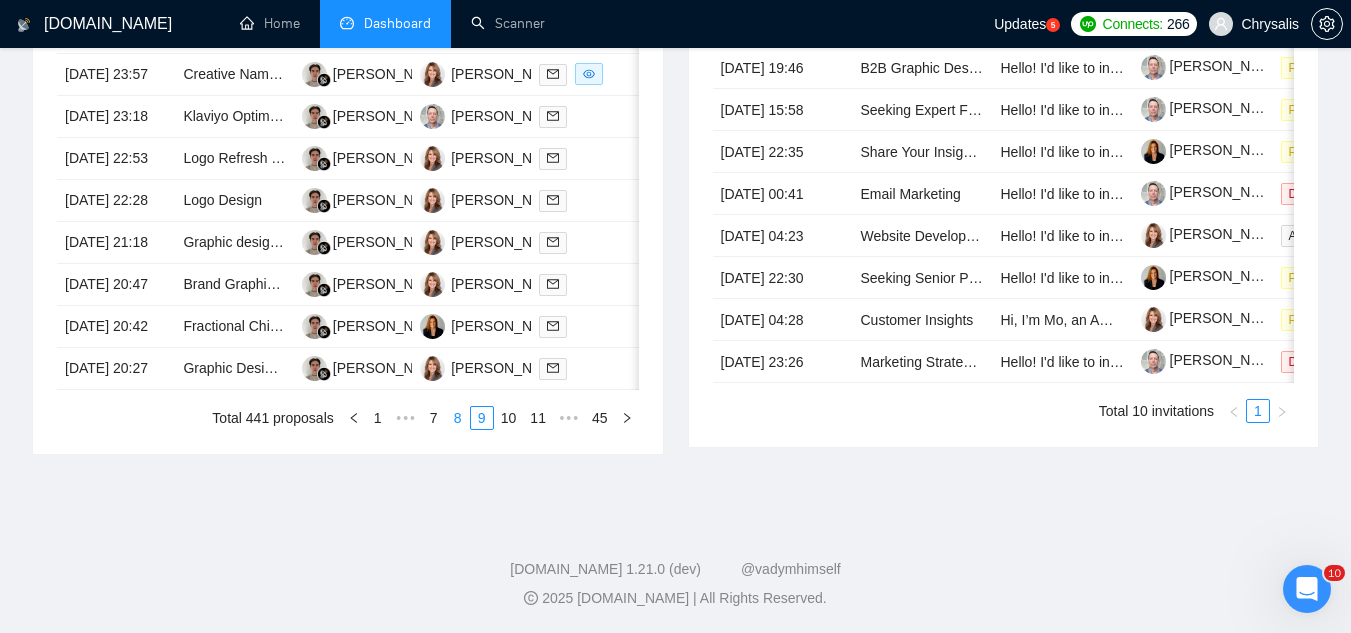 click on "8" at bounding box center (458, 418) 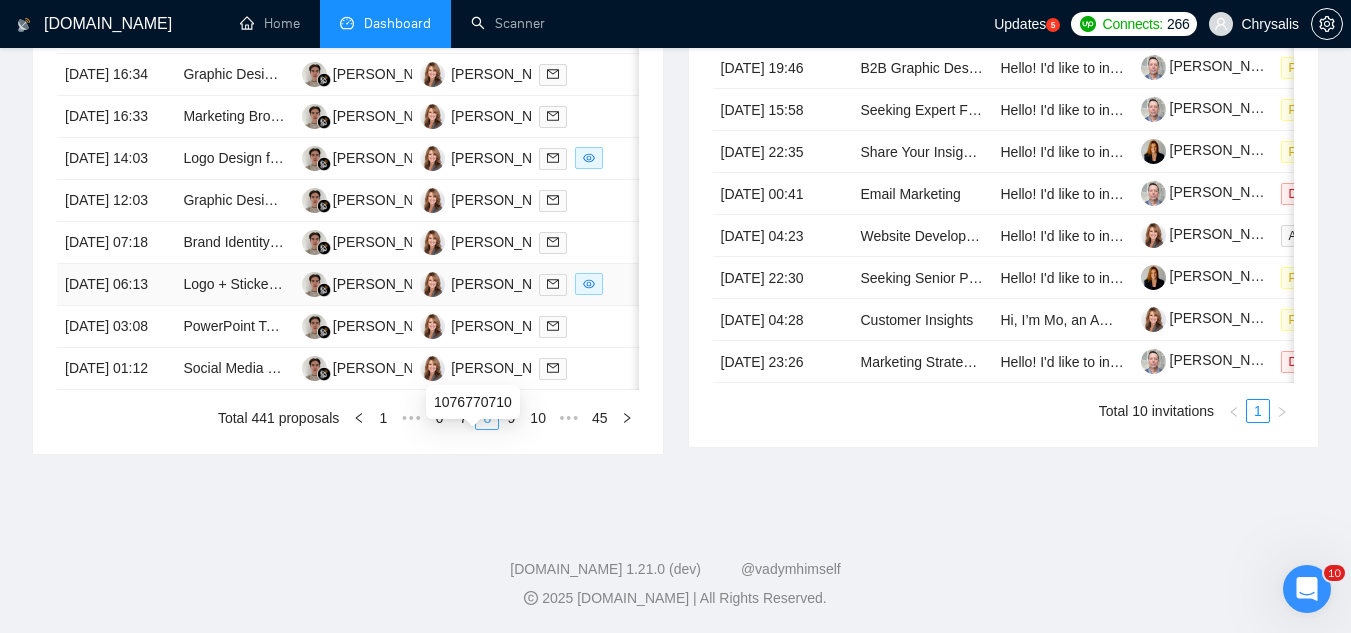 scroll, scrollTop: 1100, scrollLeft: 0, axis: vertical 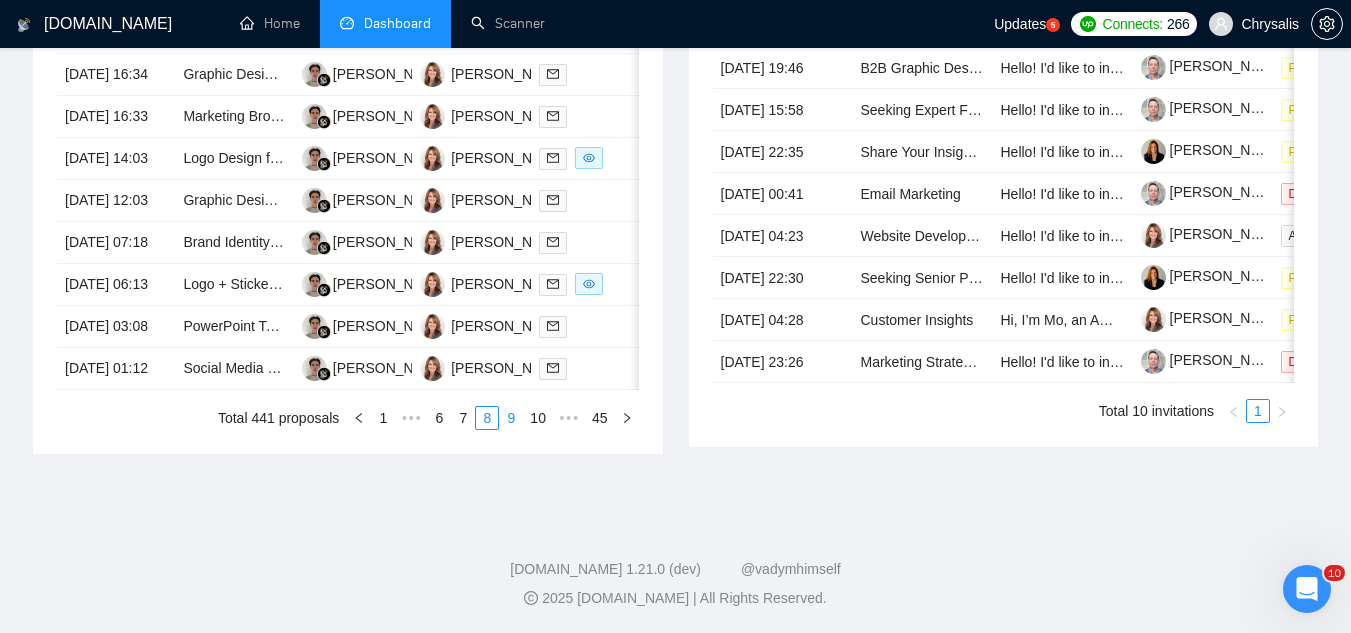 click on "9" at bounding box center [511, 418] 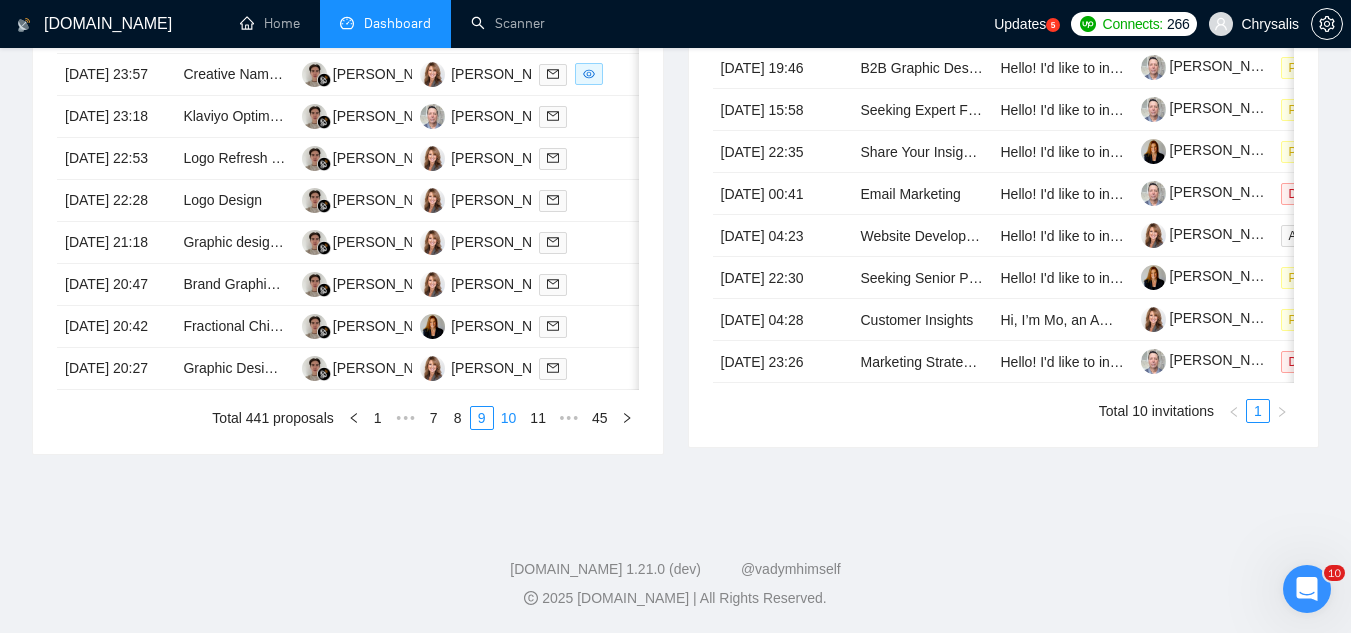 click on "10" at bounding box center [509, 418] 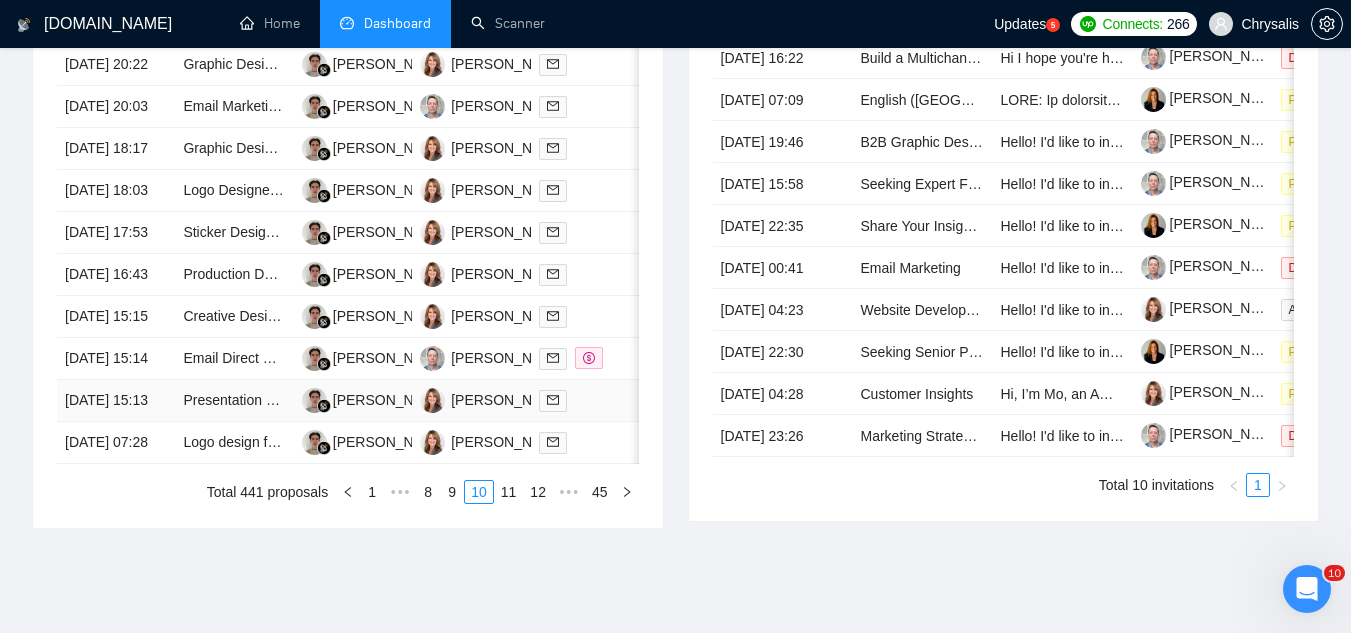 scroll, scrollTop: 1000, scrollLeft: 0, axis: vertical 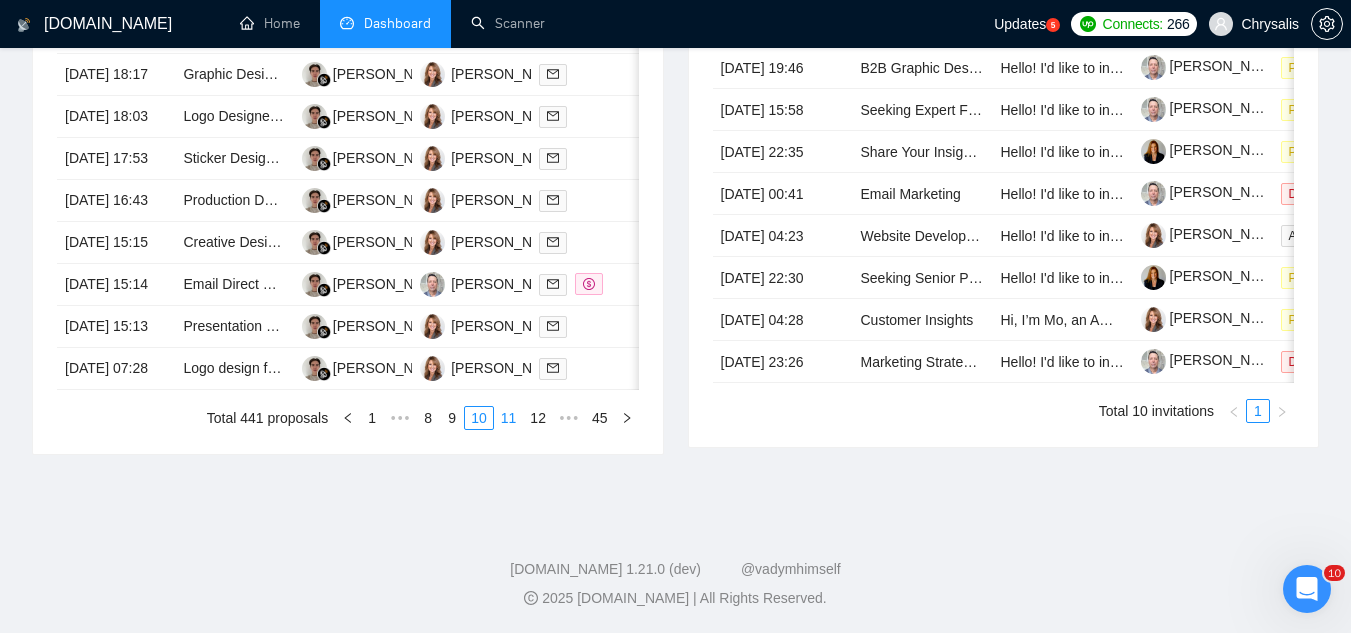 click on "11" at bounding box center (509, 418) 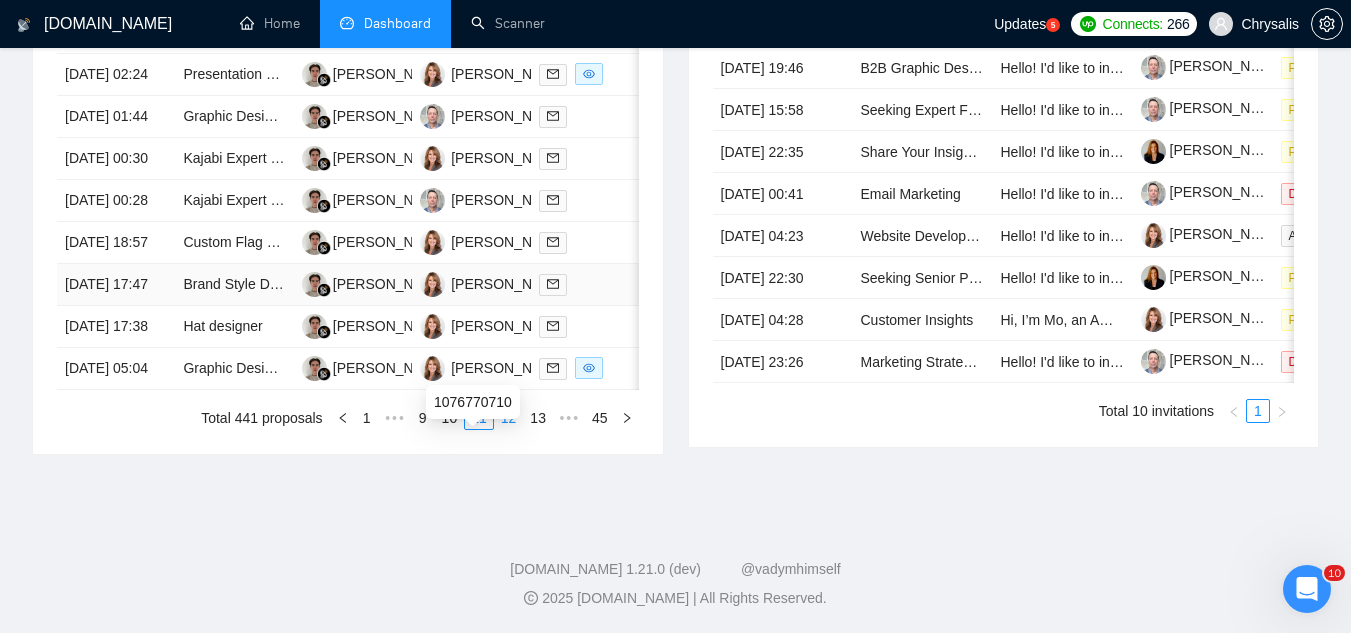 scroll, scrollTop: 1000, scrollLeft: 0, axis: vertical 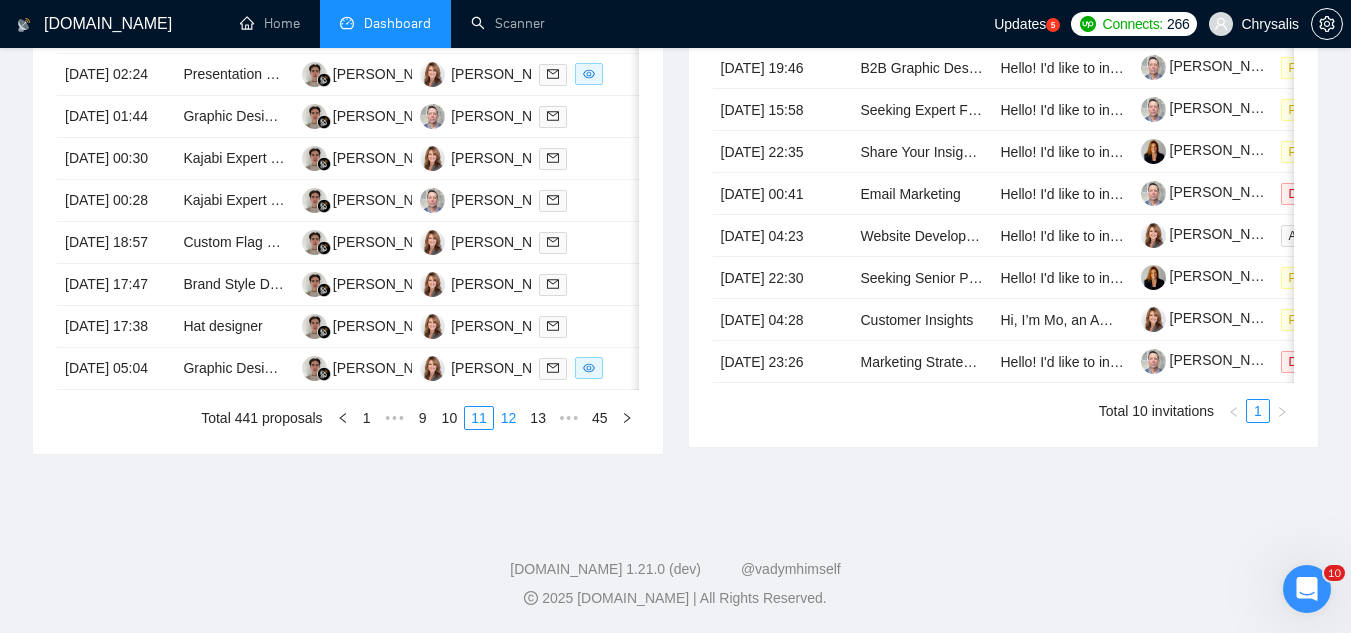 click on "12" at bounding box center [509, 418] 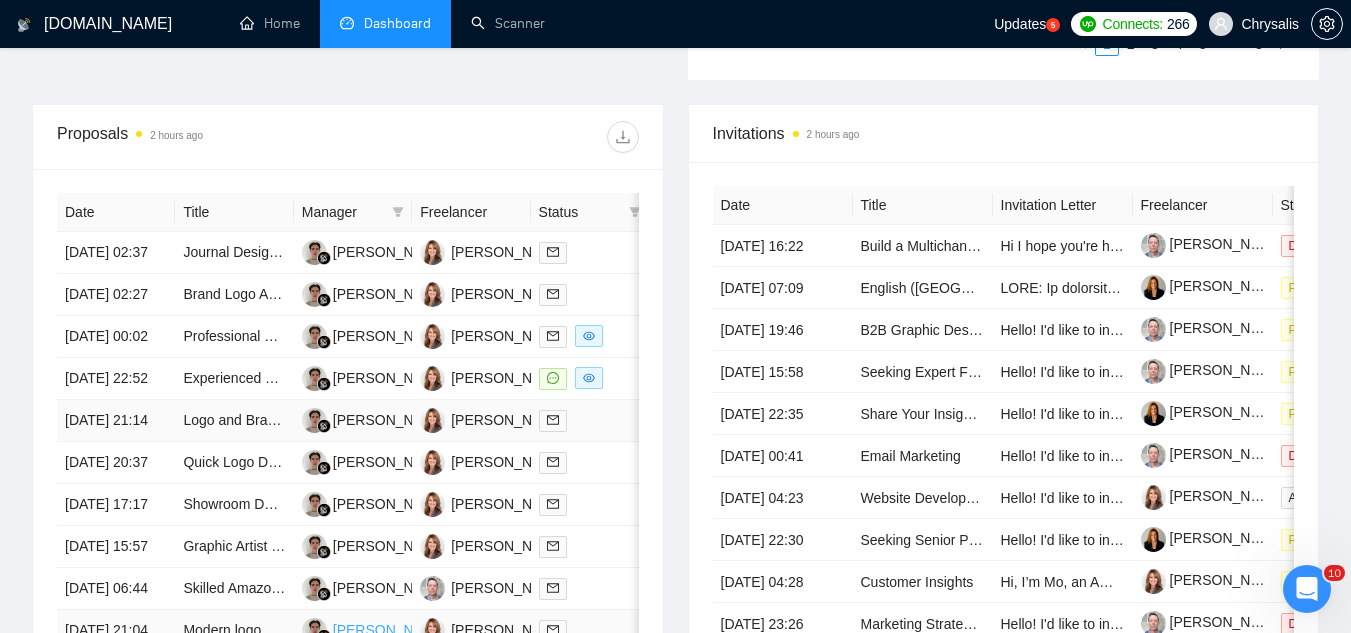 scroll, scrollTop: 700, scrollLeft: 0, axis: vertical 